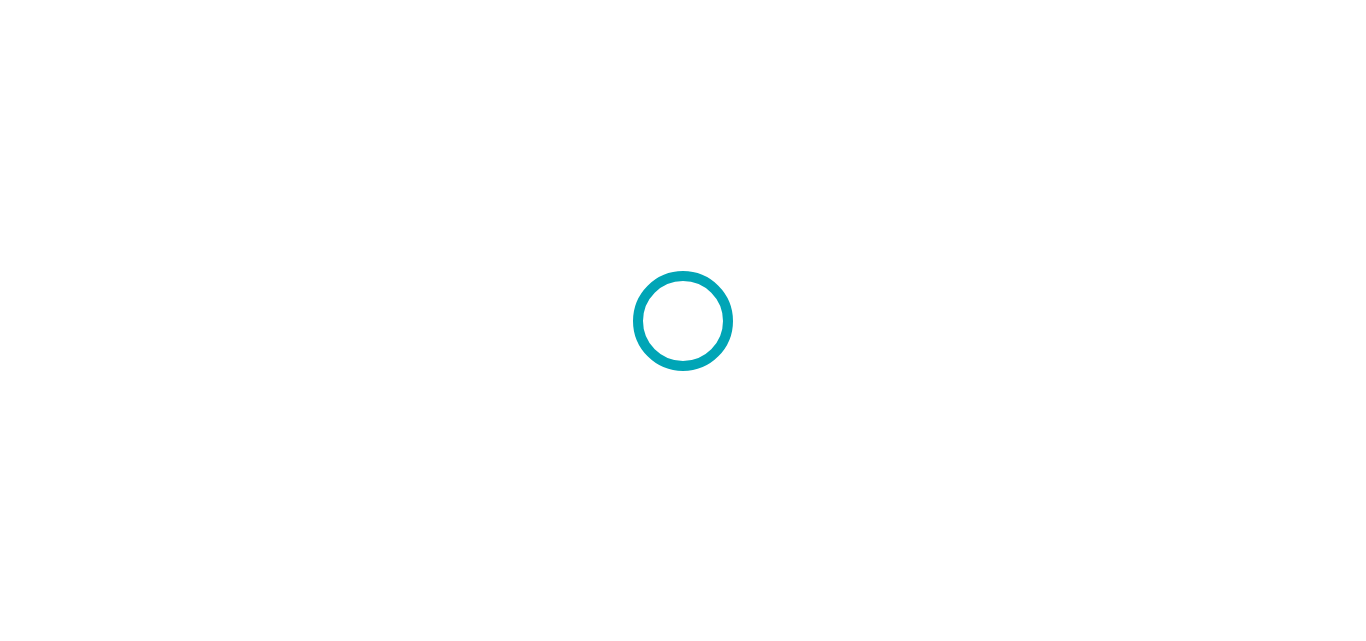 scroll, scrollTop: 0, scrollLeft: 0, axis: both 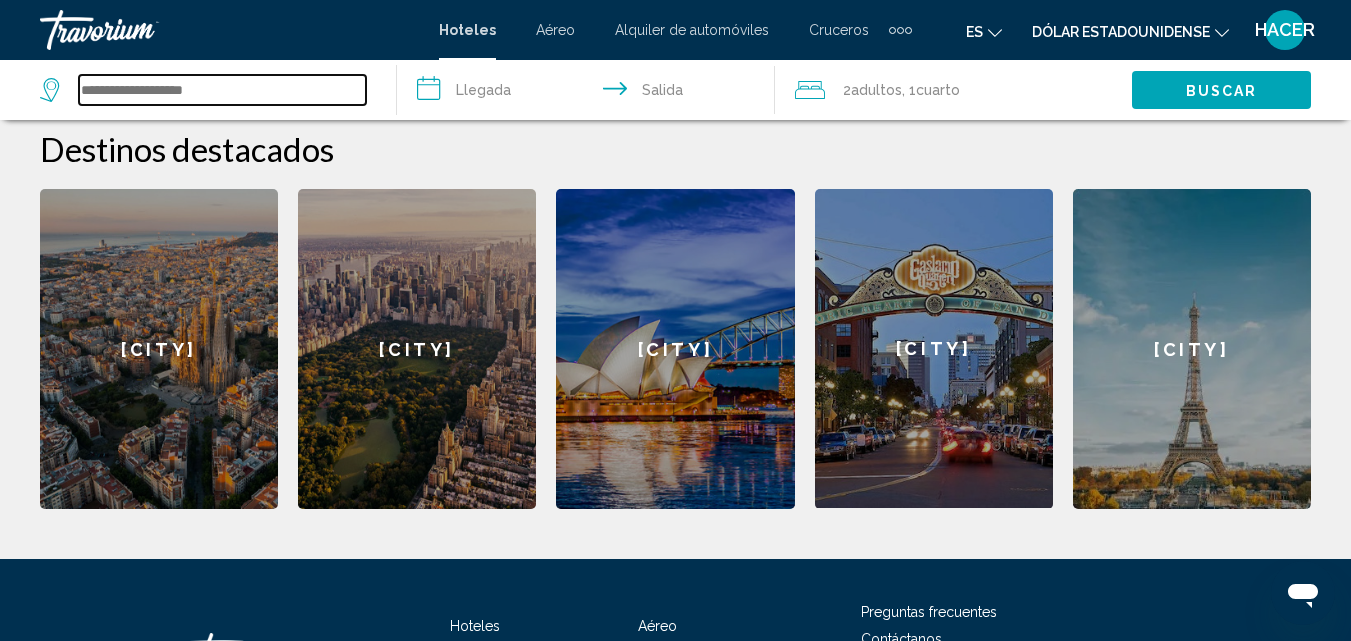 click at bounding box center (222, 90) 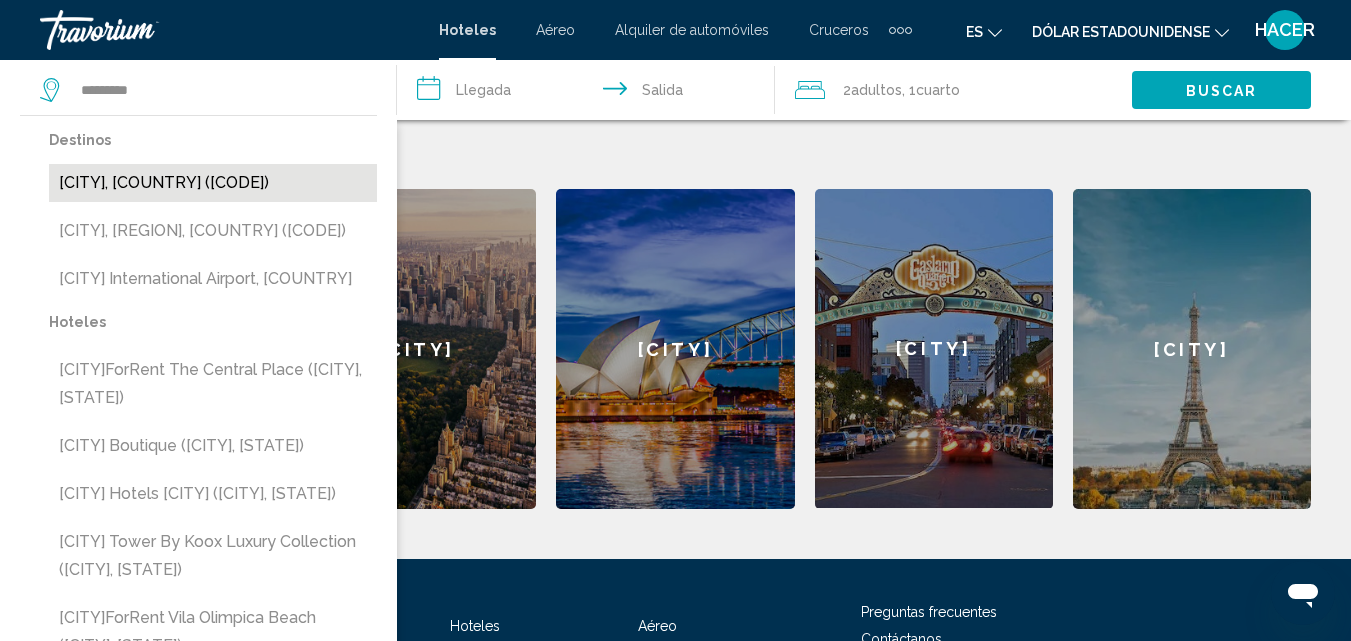 click on "[CITY], [COUNTRY] ([CODE])" at bounding box center [213, 183] 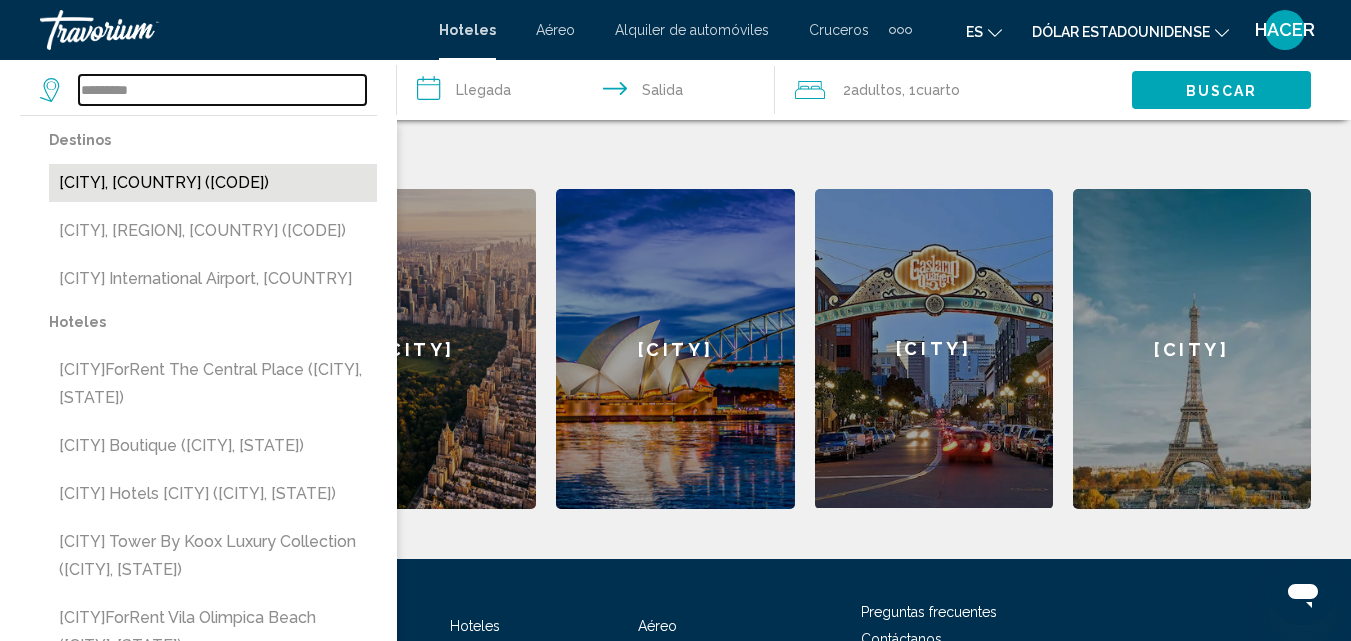 type on "**********" 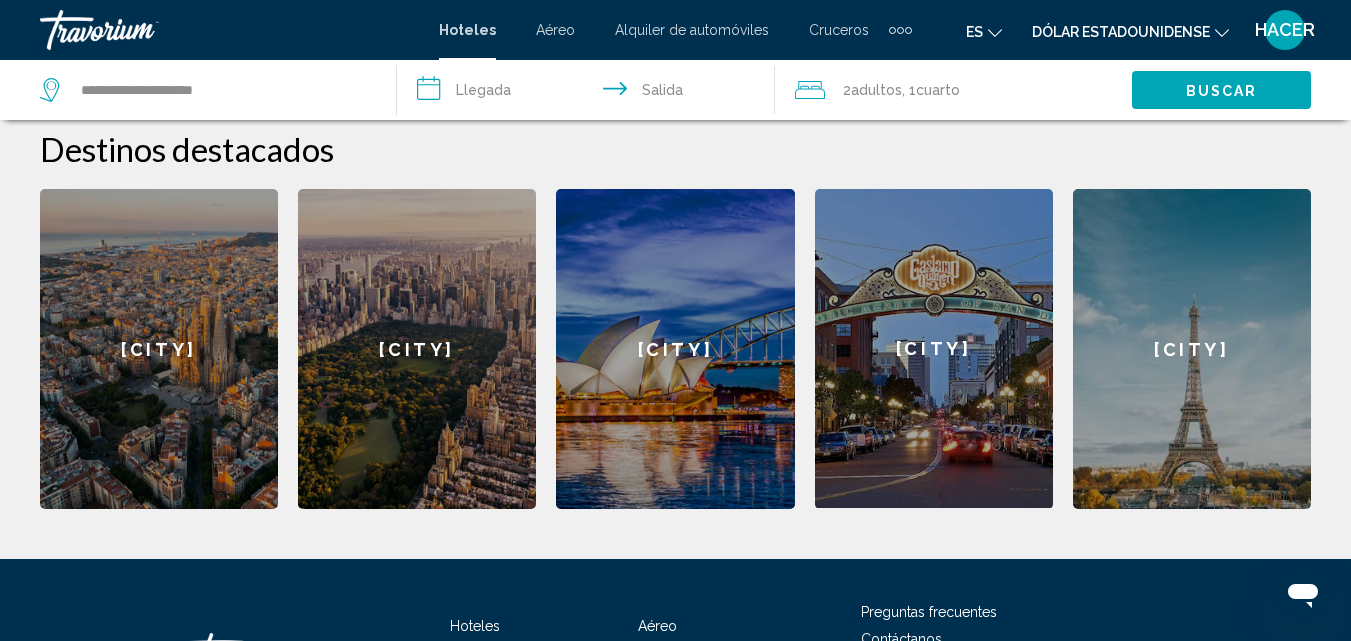 click on "**********" at bounding box center [589, 93] 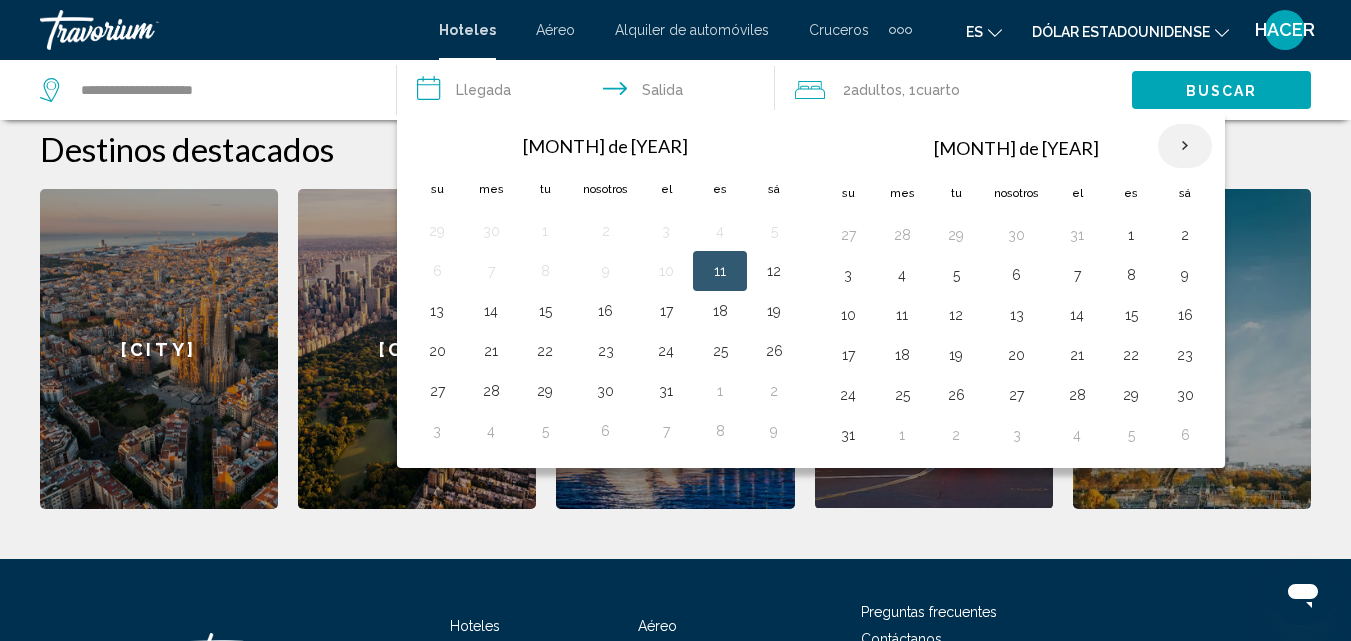 click at bounding box center (1185, 146) 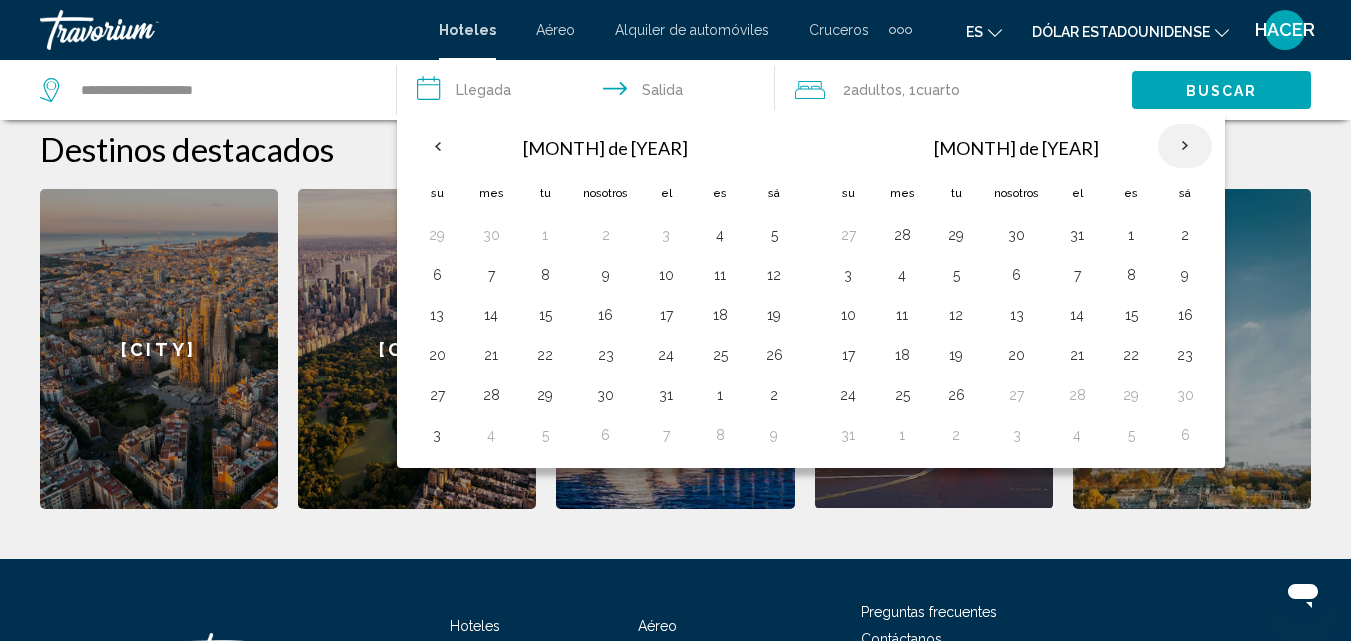 click at bounding box center (1185, 146) 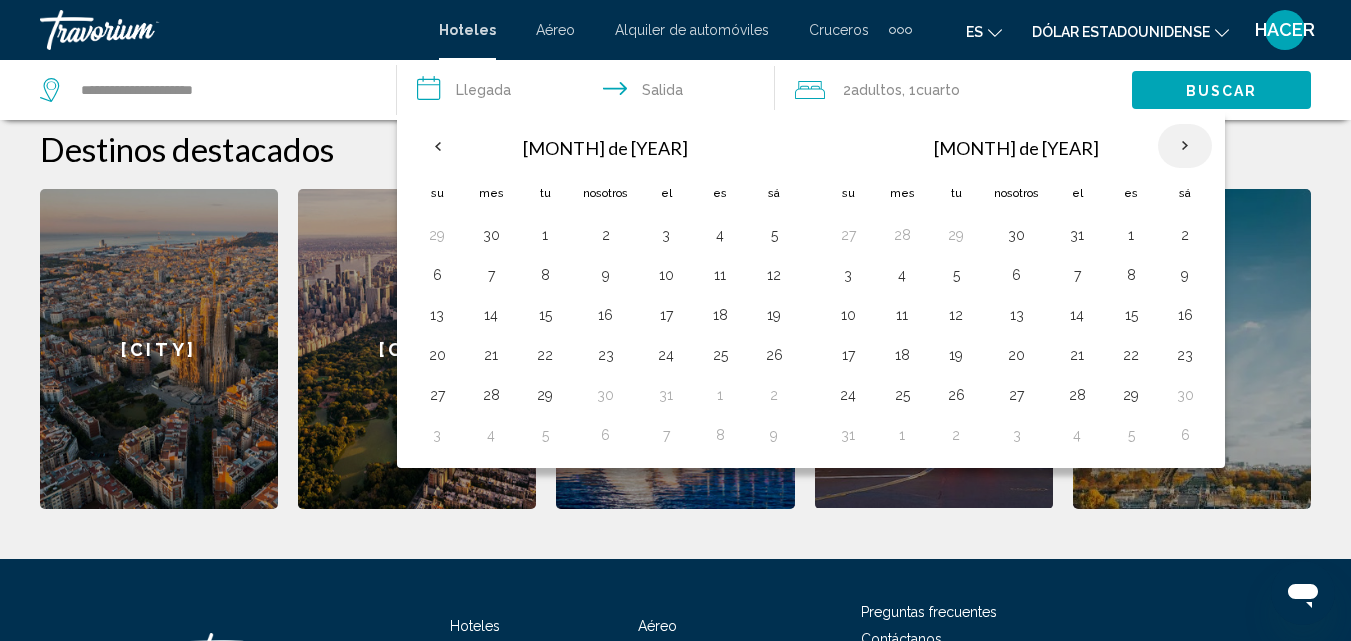 click at bounding box center [1185, 146] 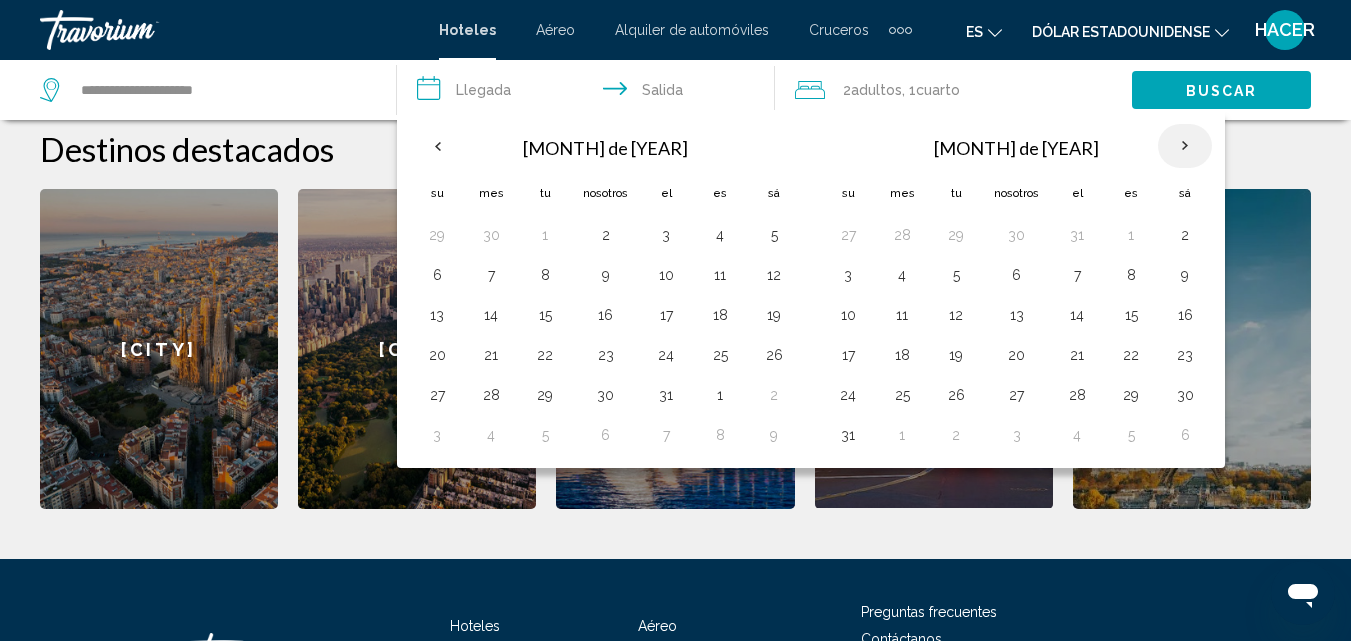 click at bounding box center [1185, 146] 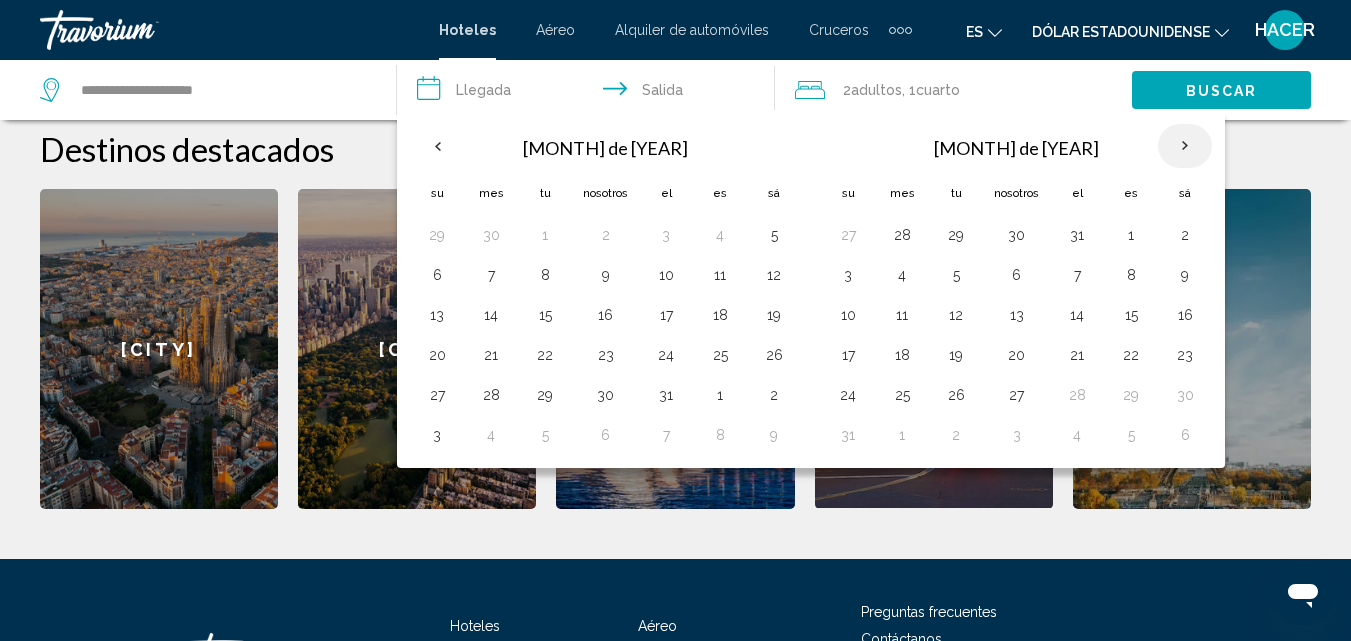 click at bounding box center [1185, 146] 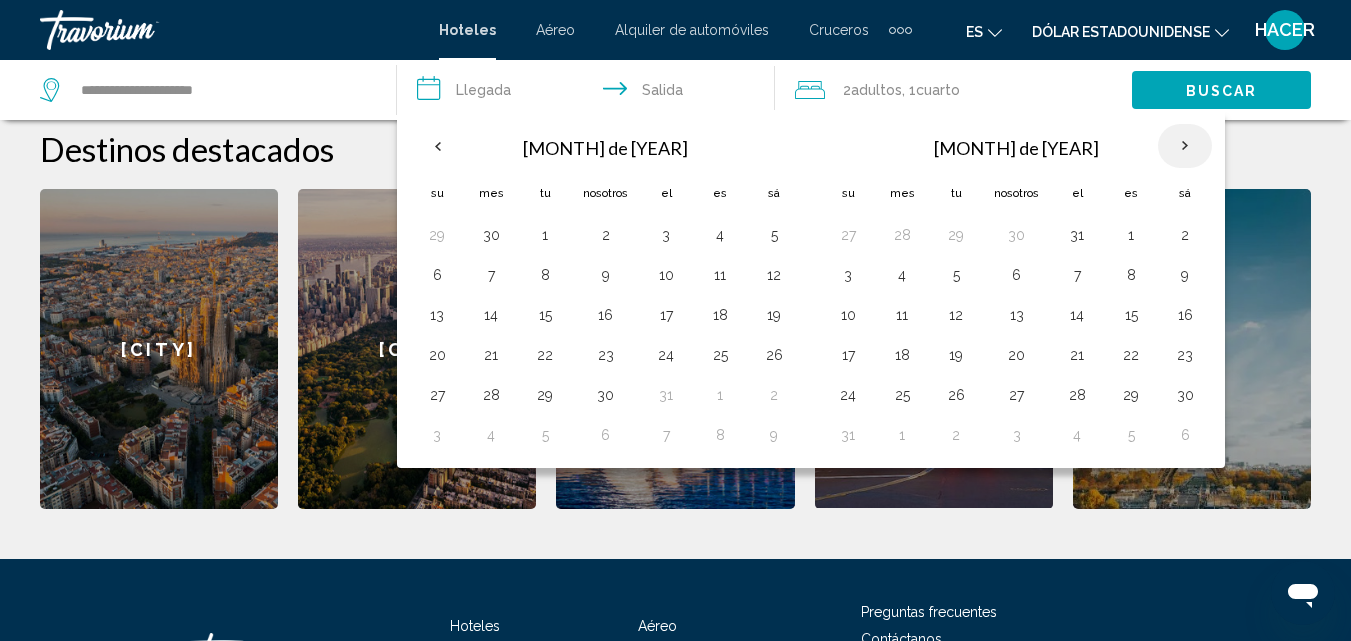 click at bounding box center (1185, 146) 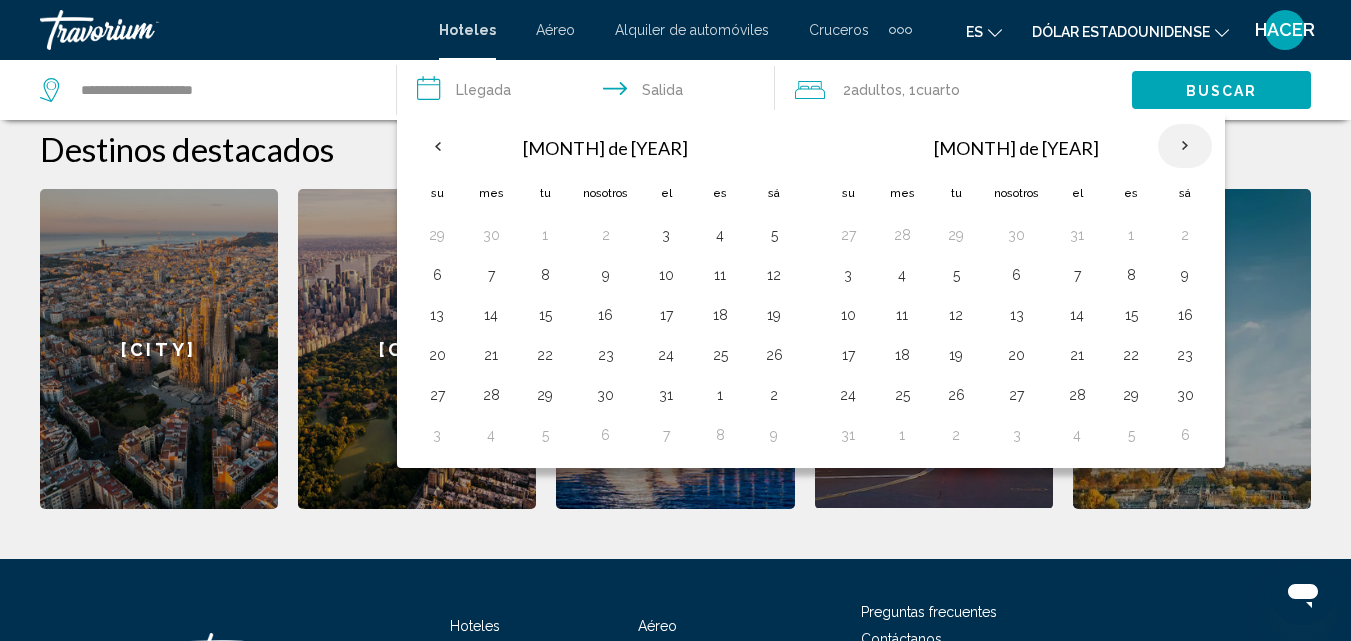 click at bounding box center [1185, 146] 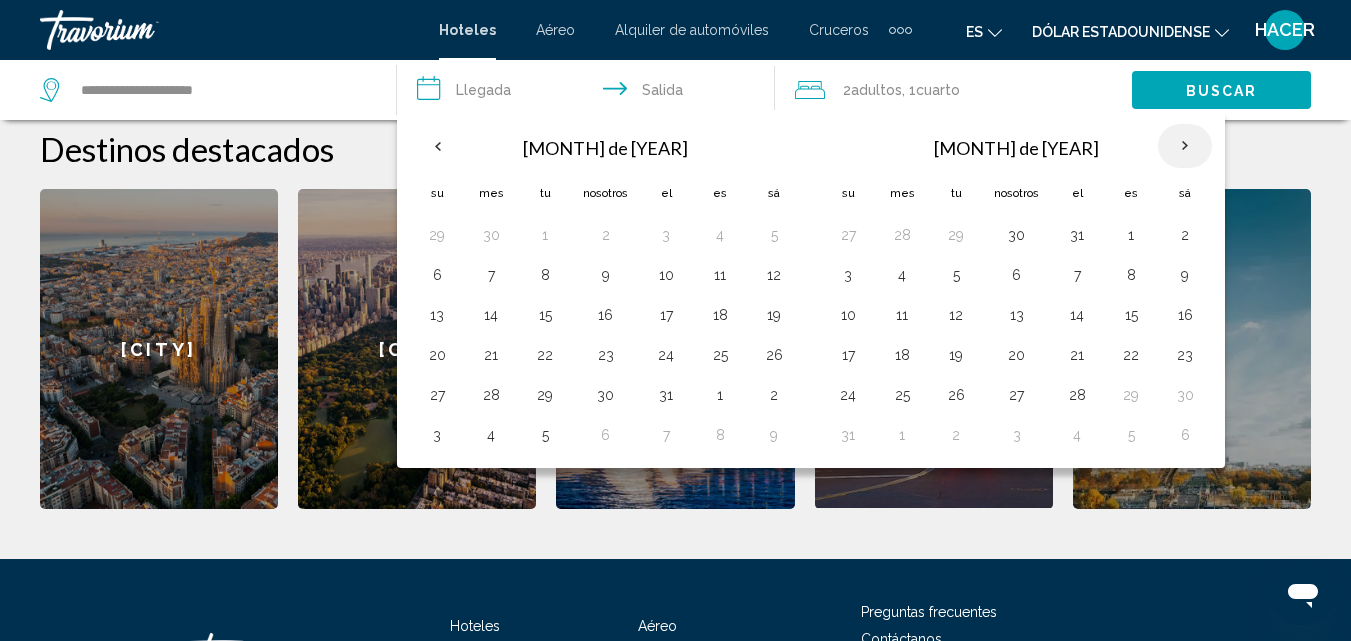 click at bounding box center (1185, 146) 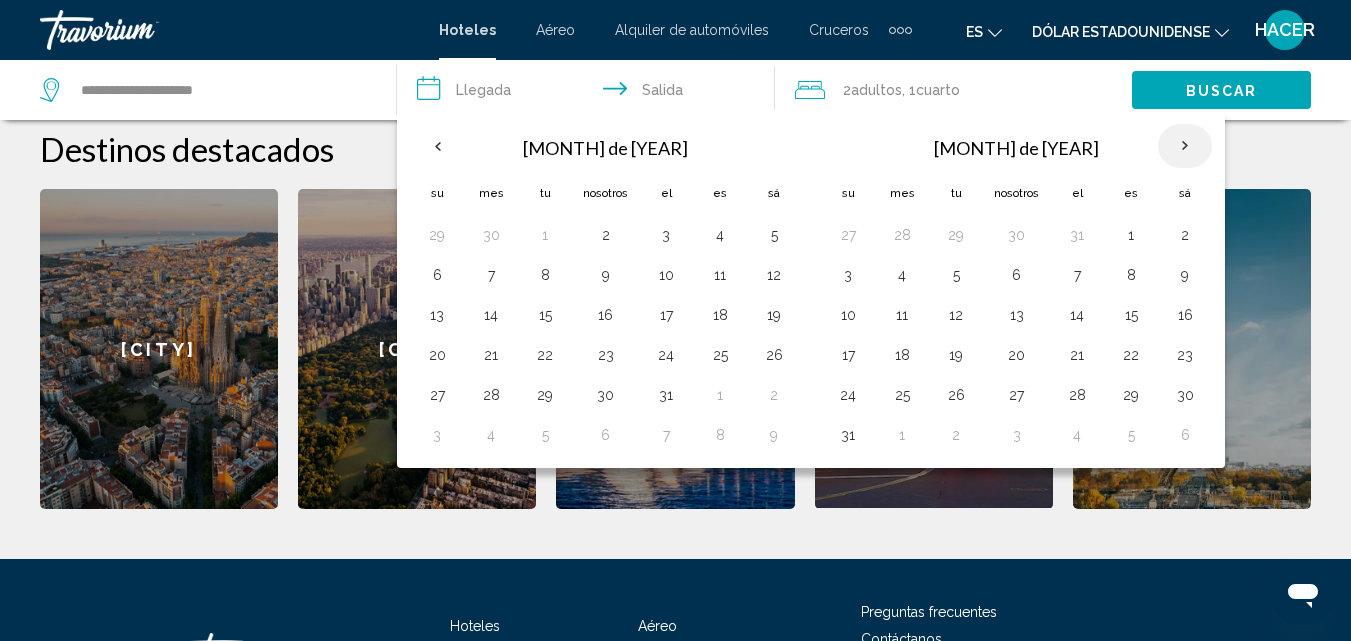 click at bounding box center [1185, 146] 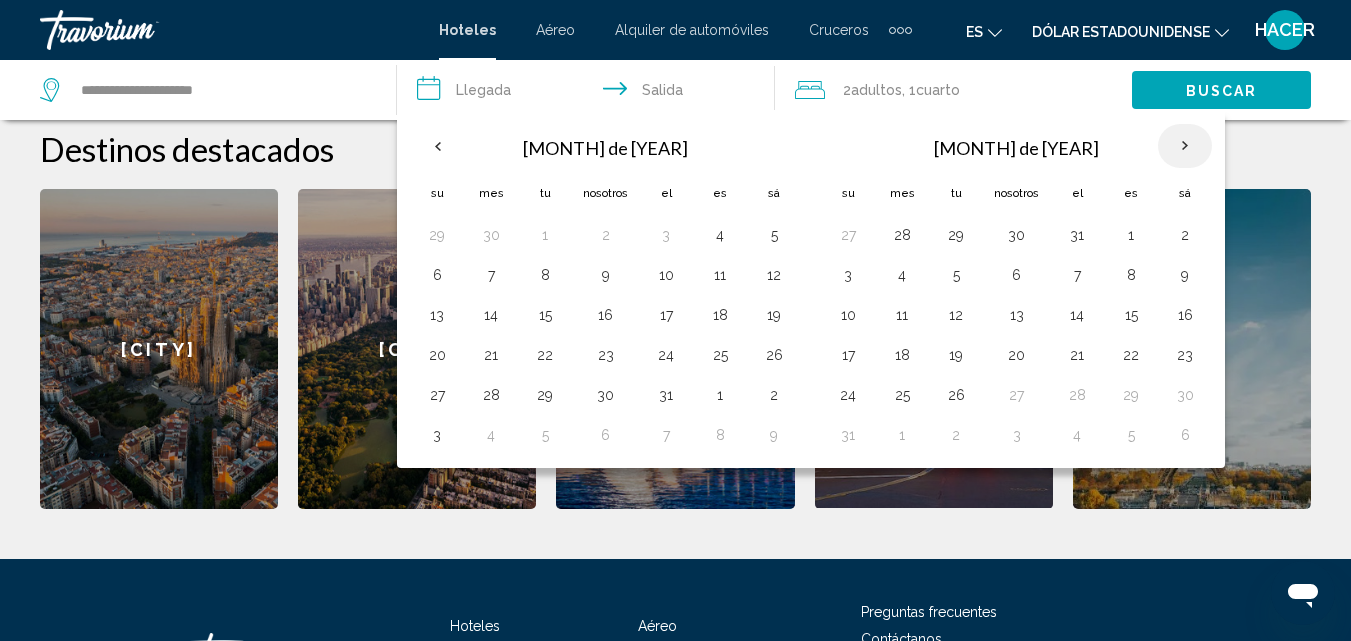 click at bounding box center (1185, 146) 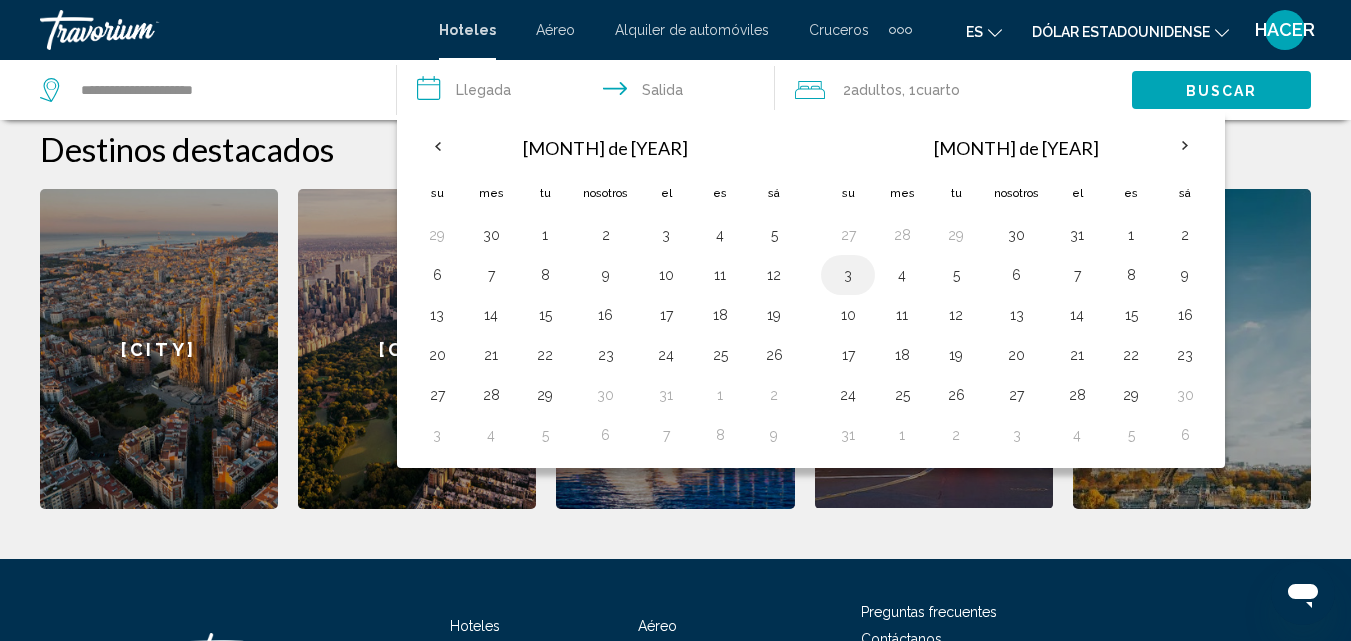 click on "3" at bounding box center (848, 275) 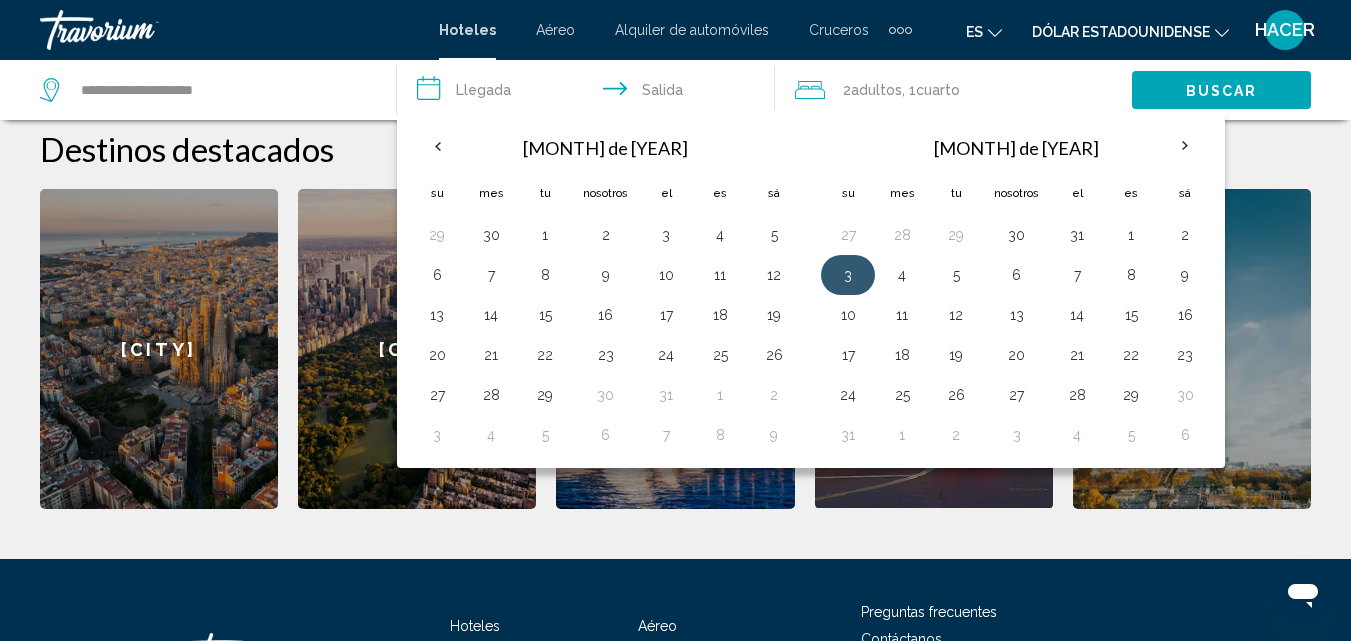 click on "3" at bounding box center (848, 275) 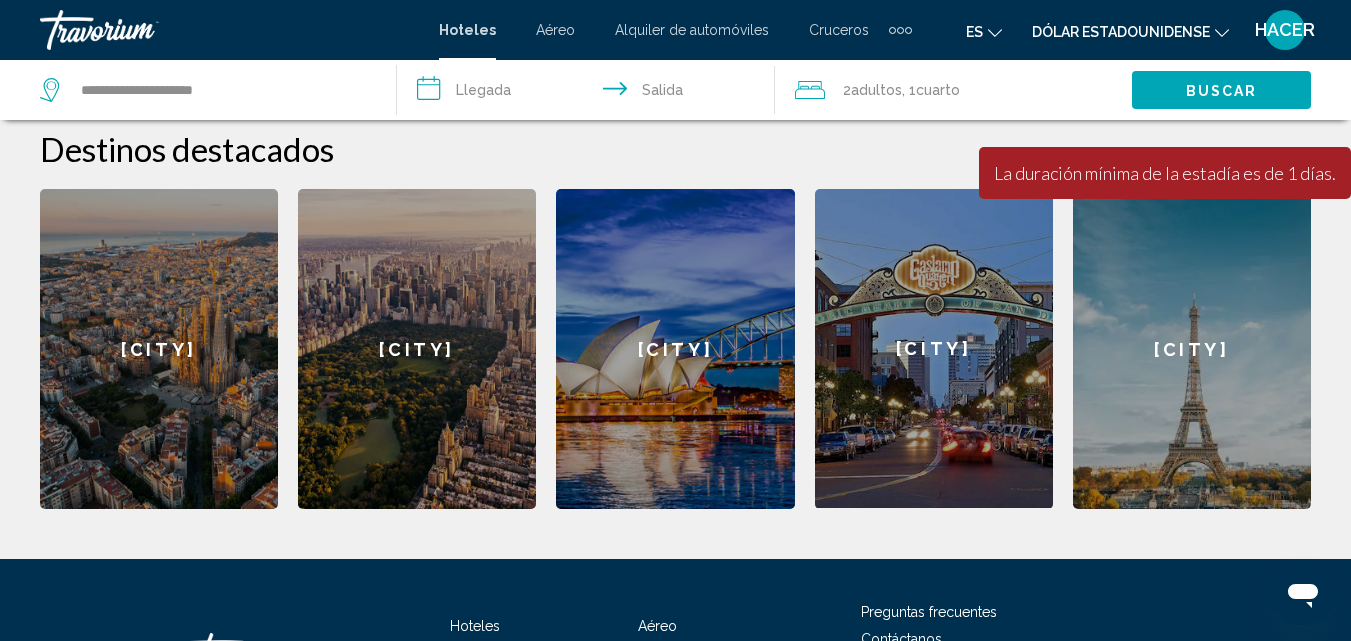 click on "**********" at bounding box center [589, 93] 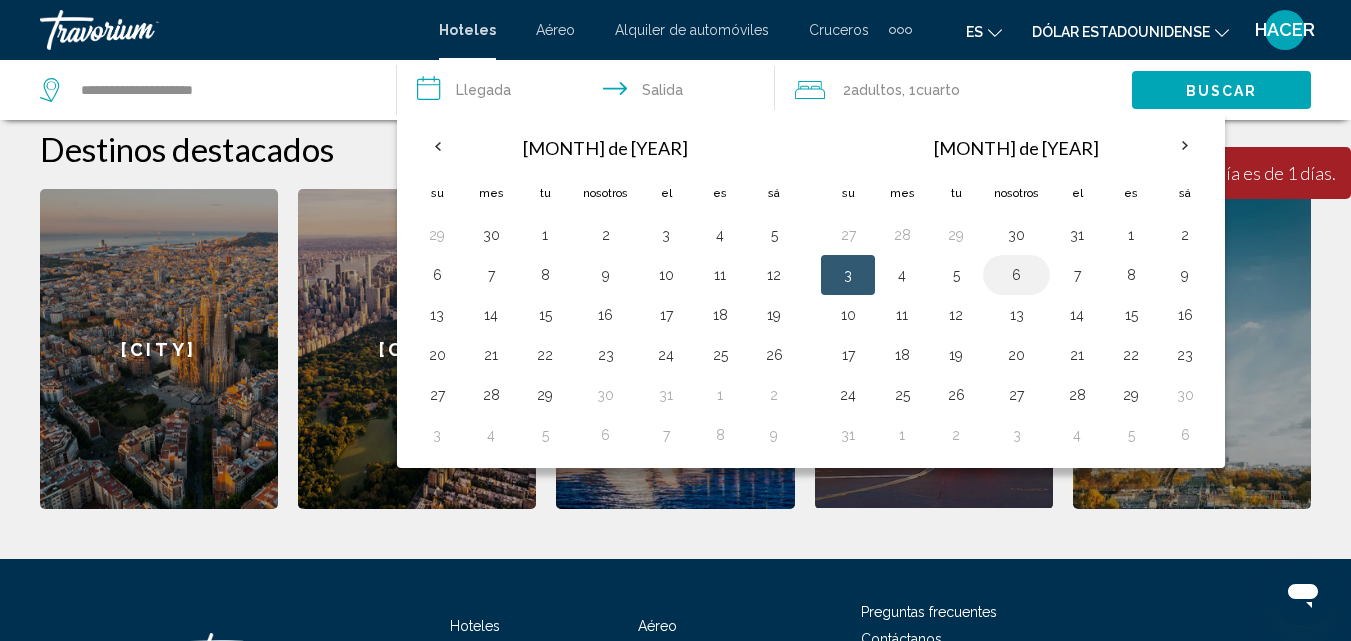 click on "6" at bounding box center [1016, 275] 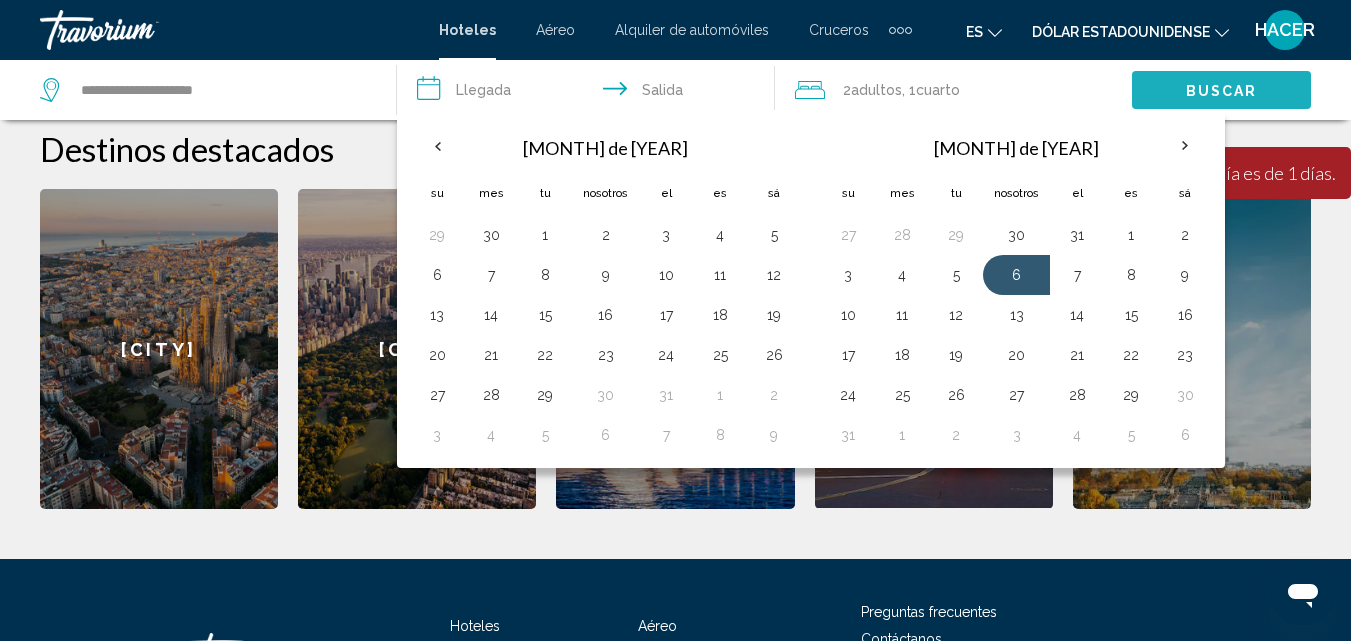 click on "Buscar" at bounding box center [1222, 91] 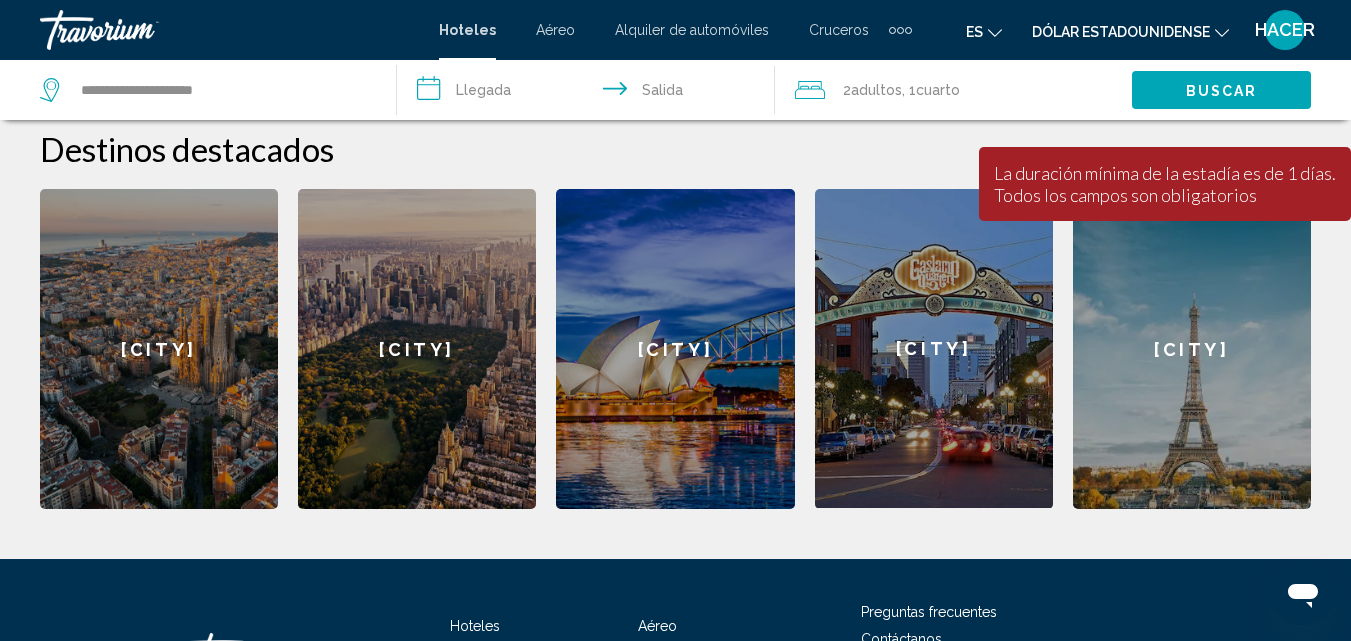 click on "**********" at bounding box center (589, 93) 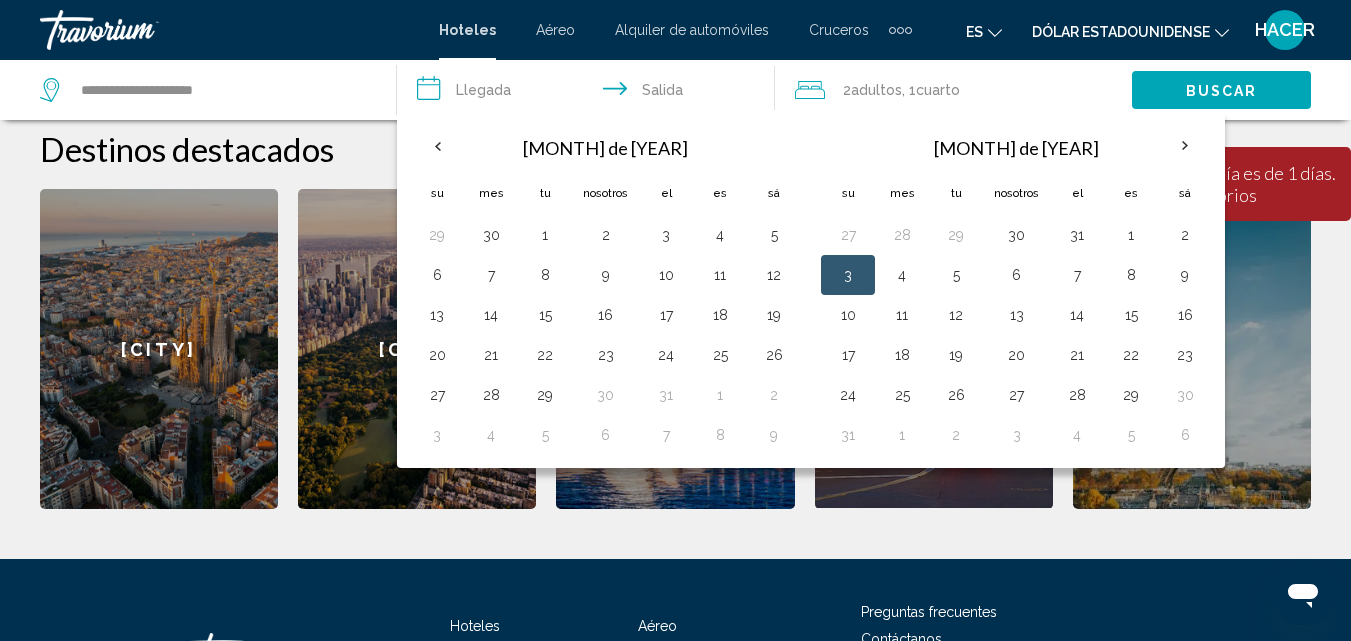 click on "3" at bounding box center (848, 275) 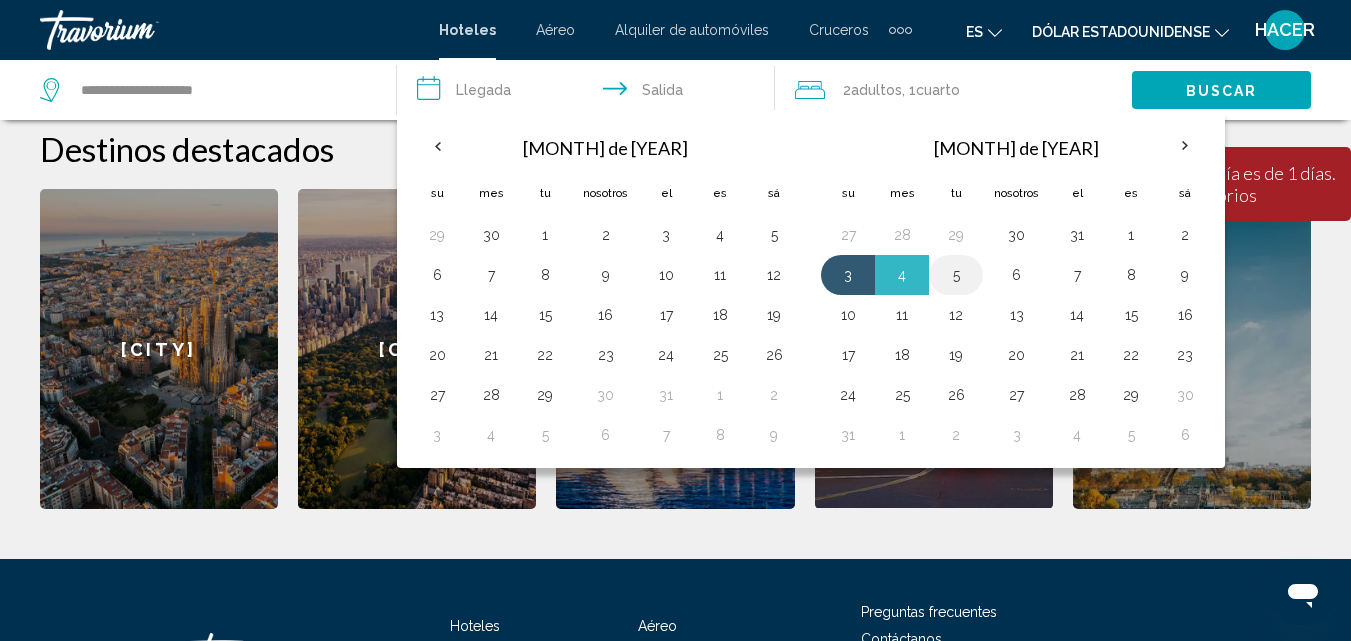click on "5" at bounding box center (956, 275) 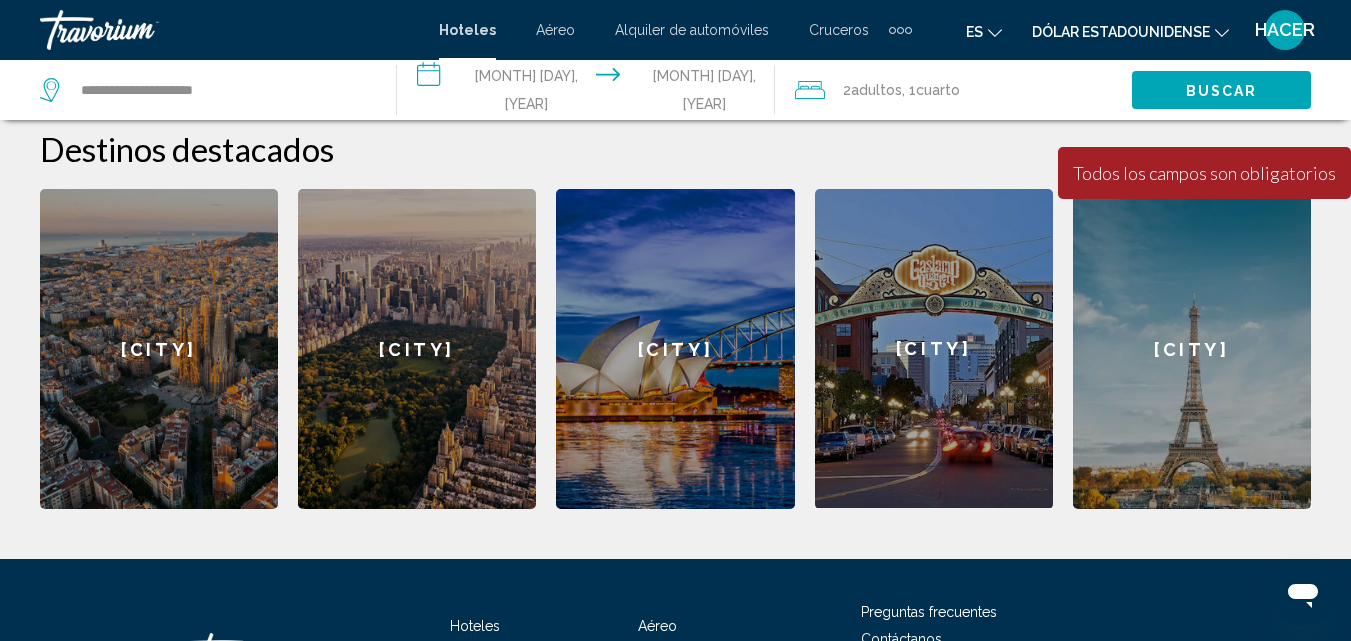 click on "Buscar" at bounding box center (1222, 91) 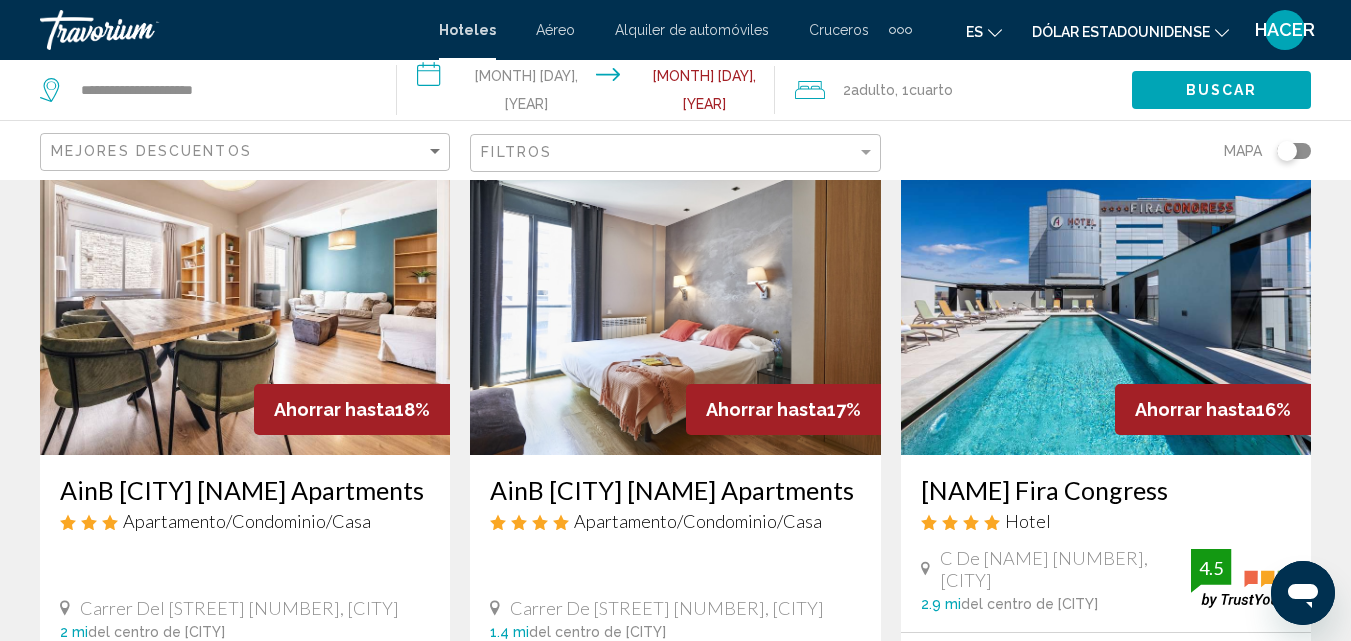 scroll, scrollTop: 1640, scrollLeft: 0, axis: vertical 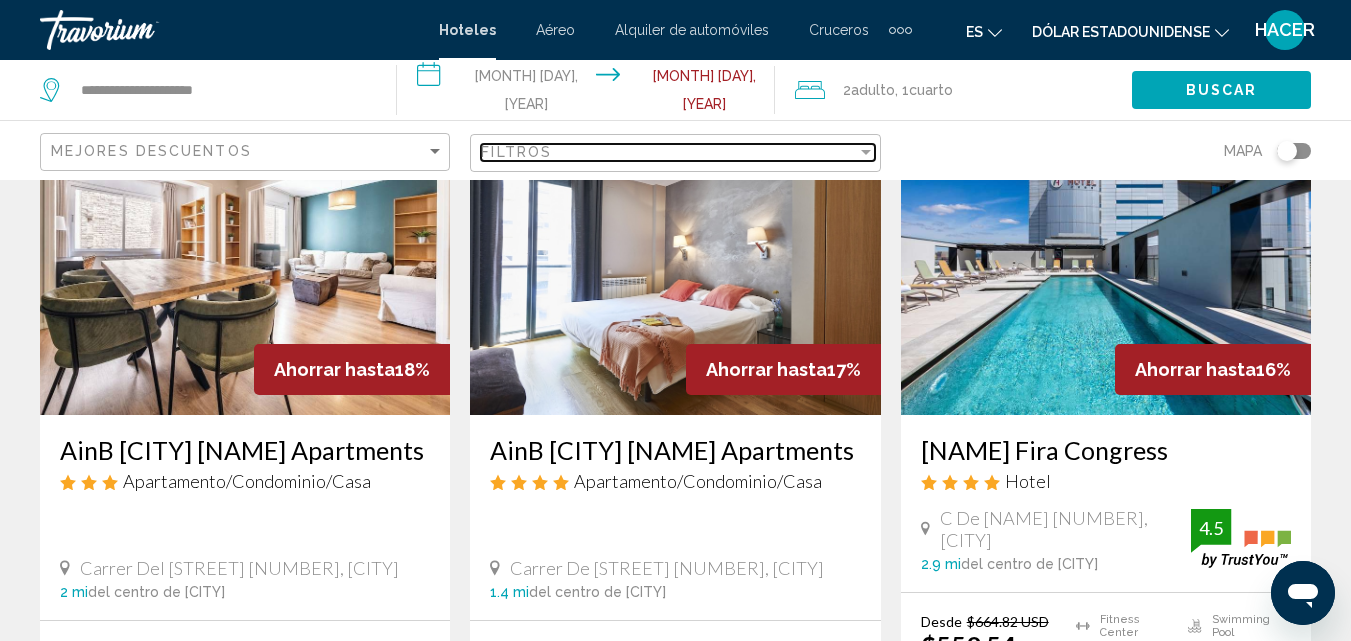 click at bounding box center [866, 152] 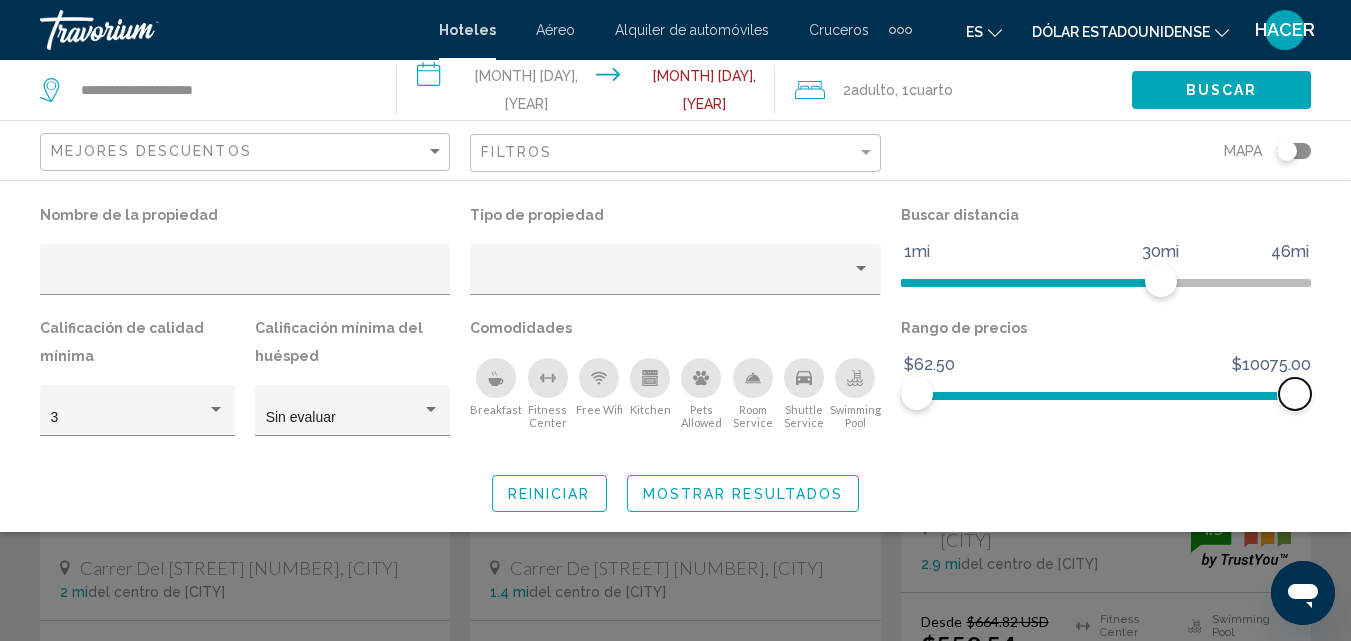 click 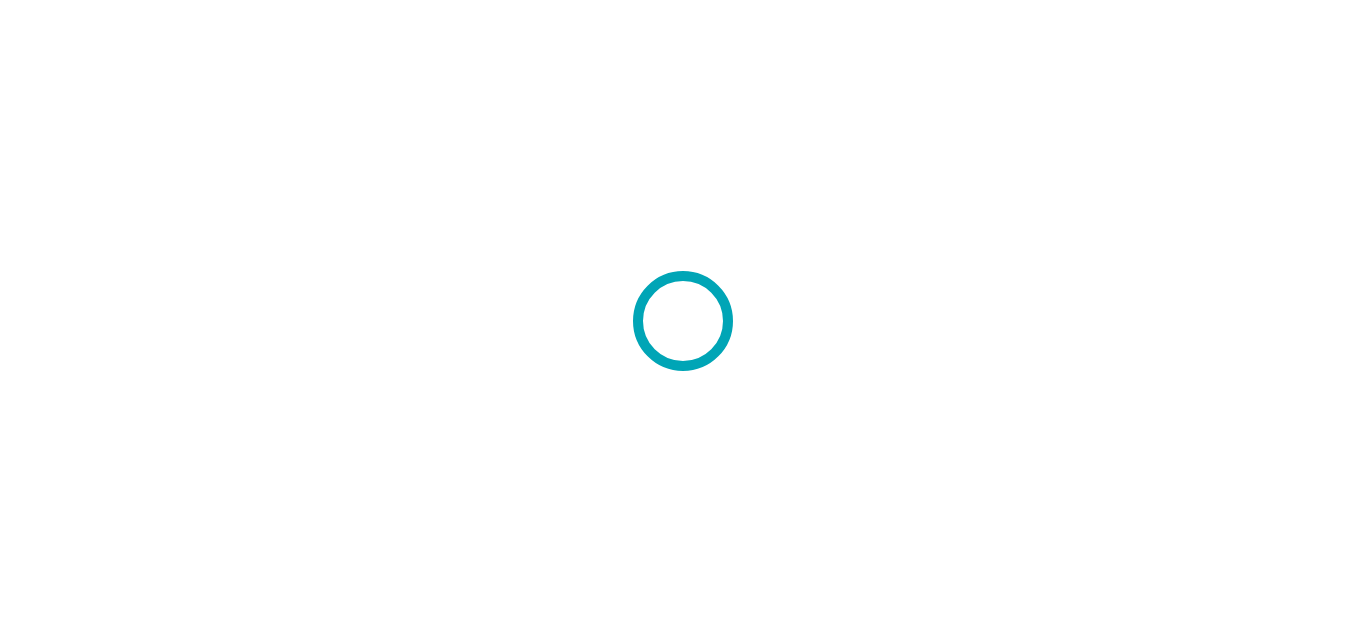 scroll, scrollTop: 0, scrollLeft: 0, axis: both 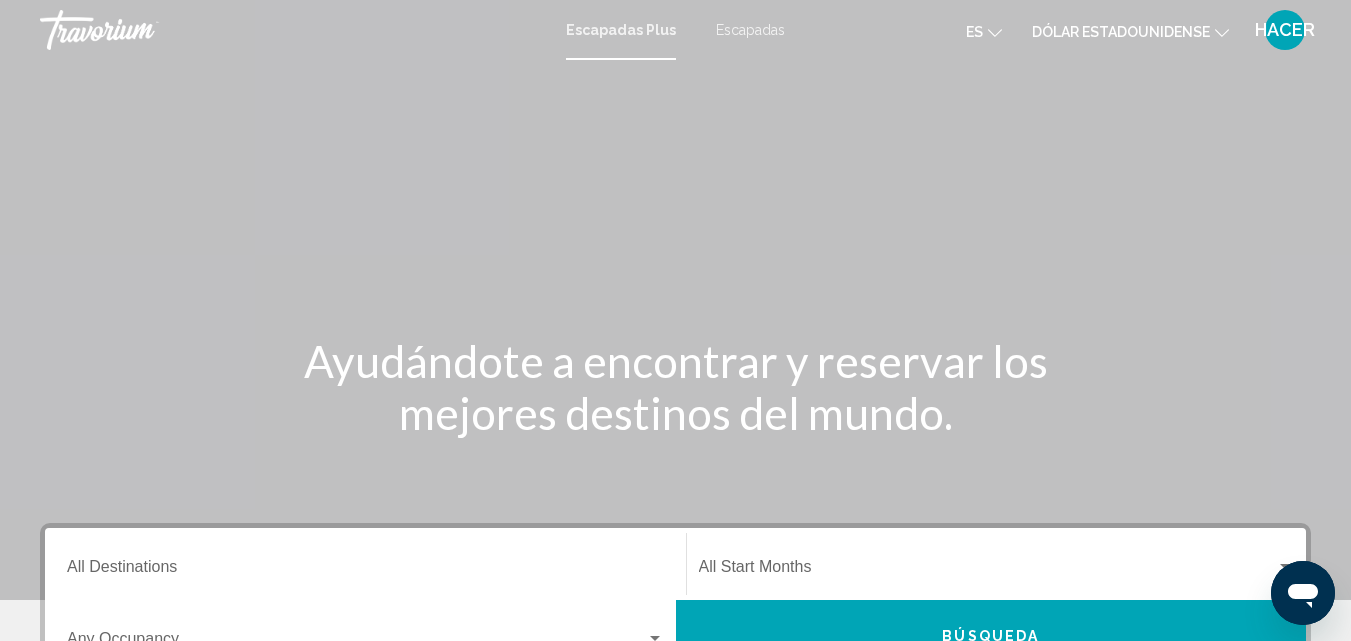 click on "Escapadas" at bounding box center [750, 30] 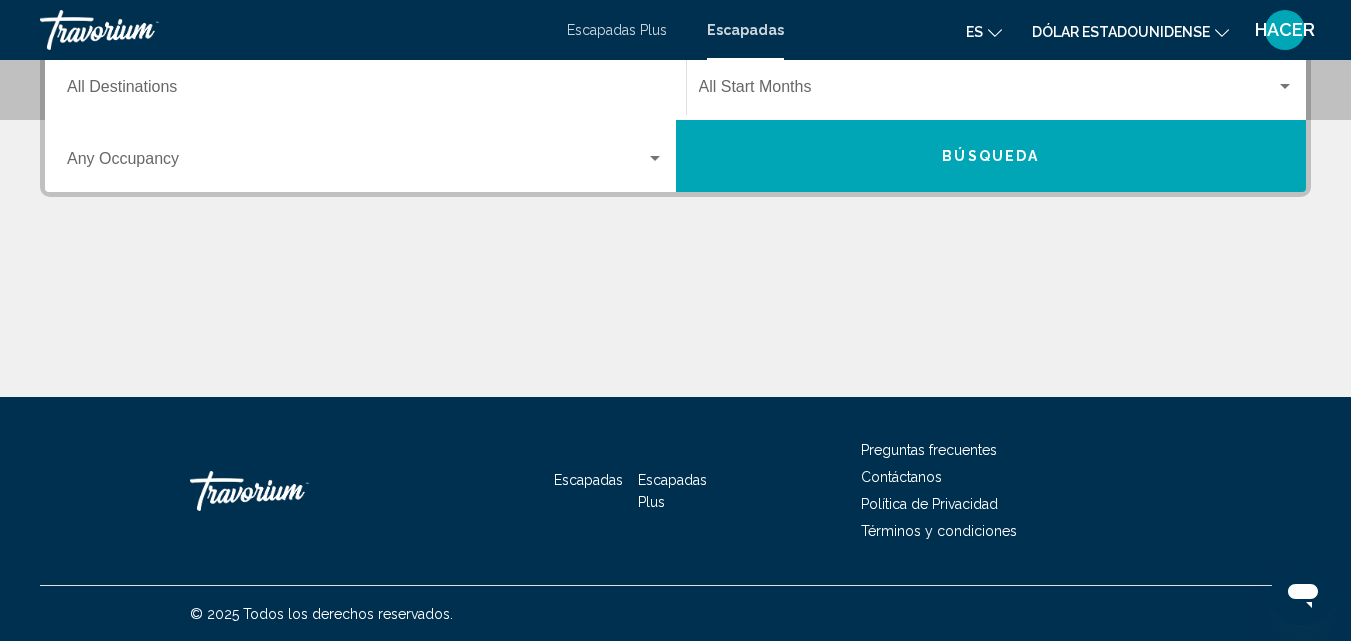 scroll, scrollTop: 481, scrollLeft: 0, axis: vertical 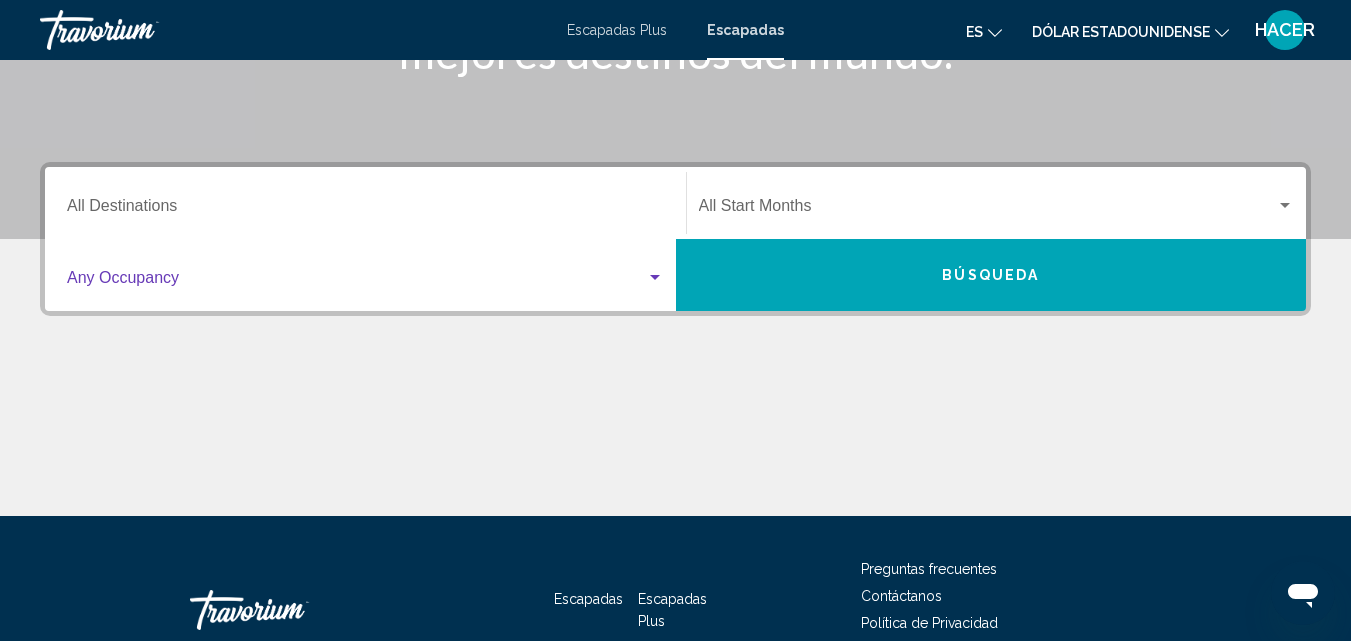 click at bounding box center (655, 277) 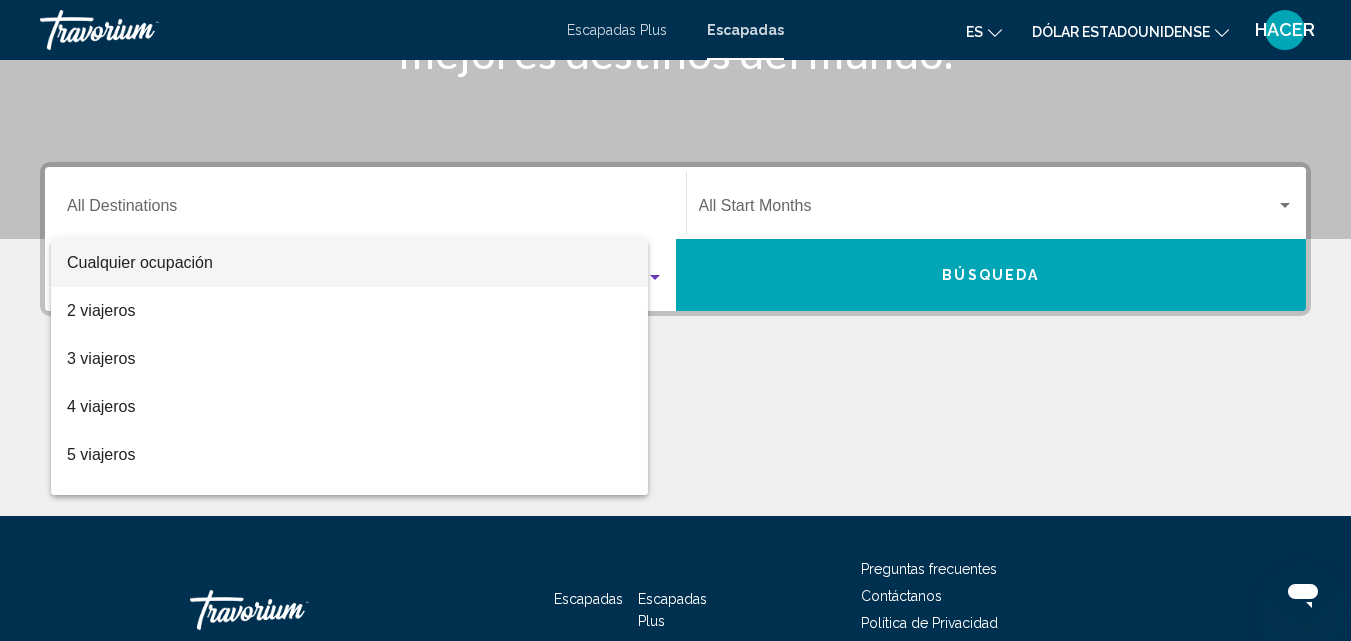 scroll, scrollTop: 458, scrollLeft: 0, axis: vertical 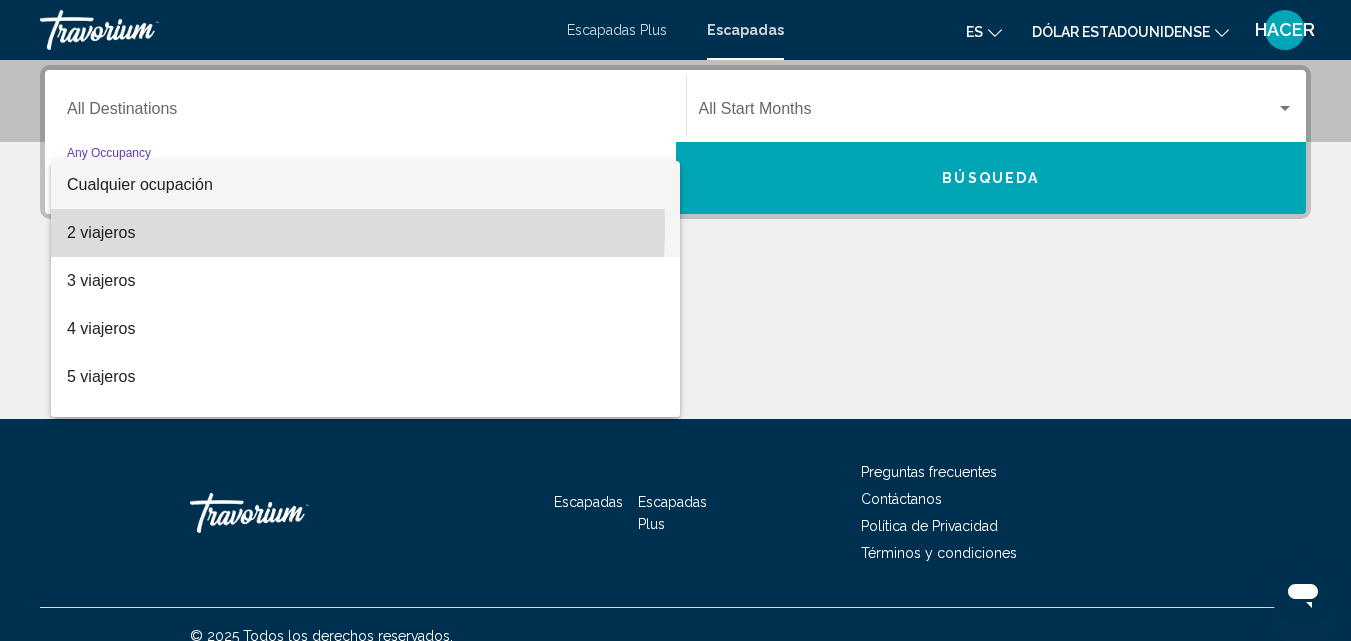 click on "2 viajeros" at bounding box center [365, 233] 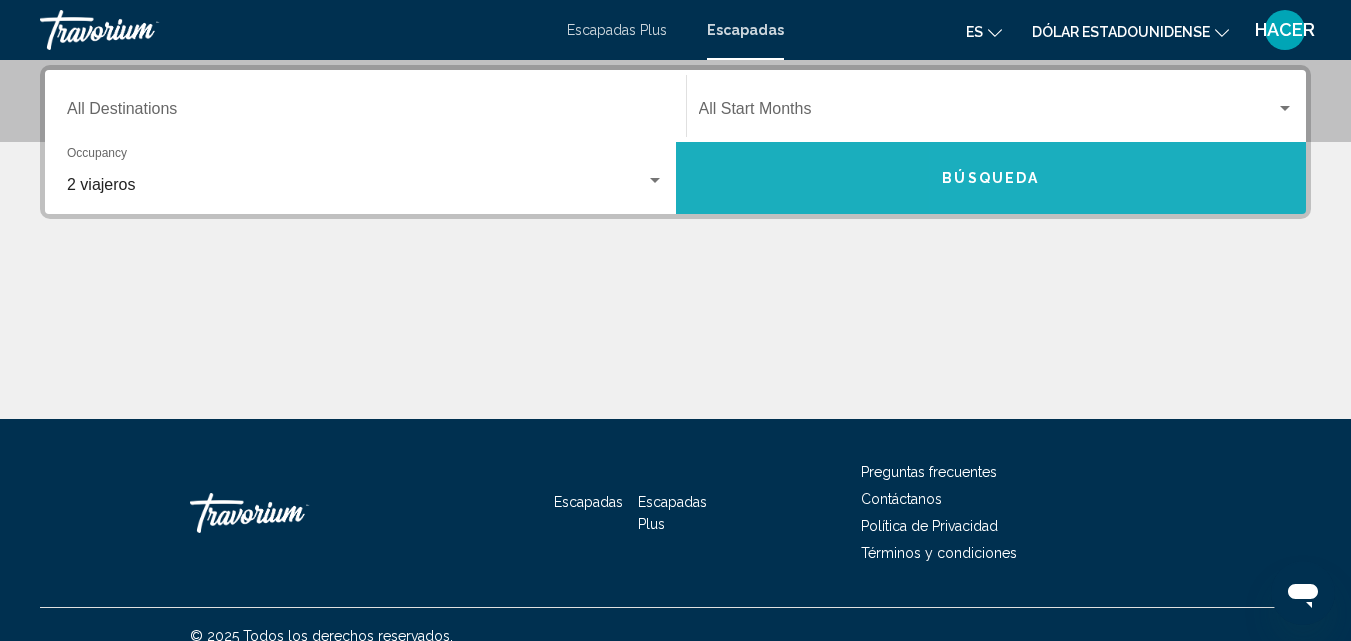 click on "Búsqueda" at bounding box center [991, 178] 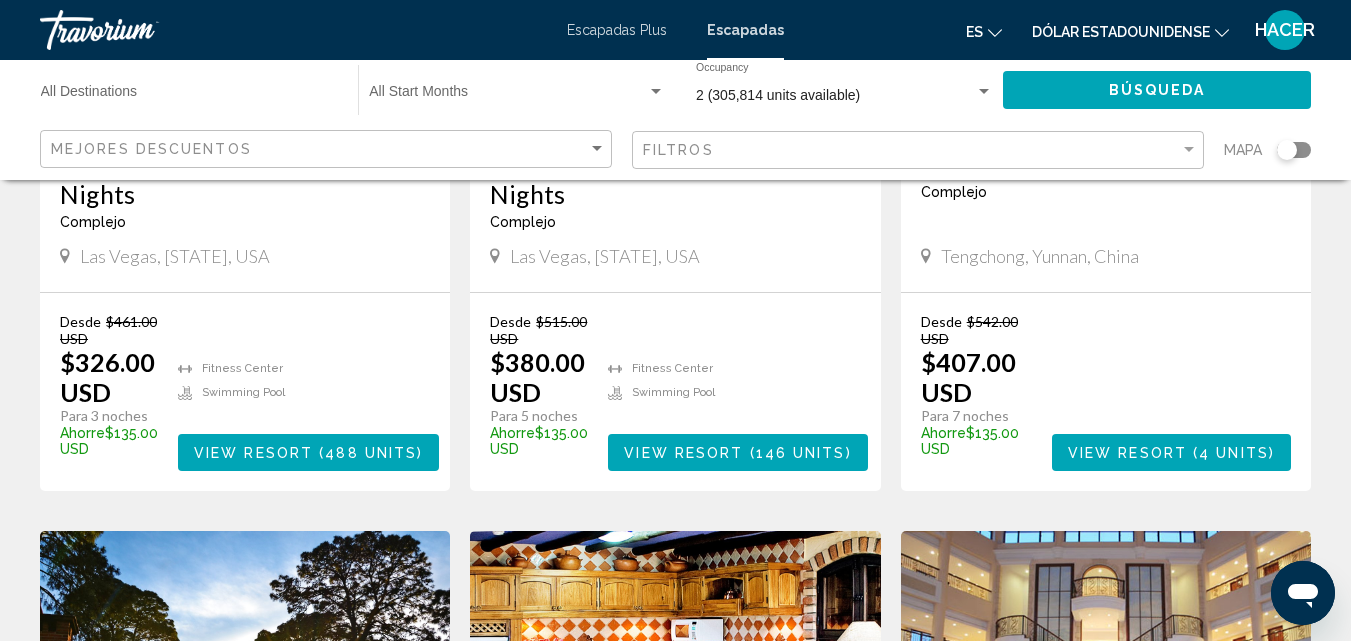 scroll, scrollTop: 480, scrollLeft: 0, axis: vertical 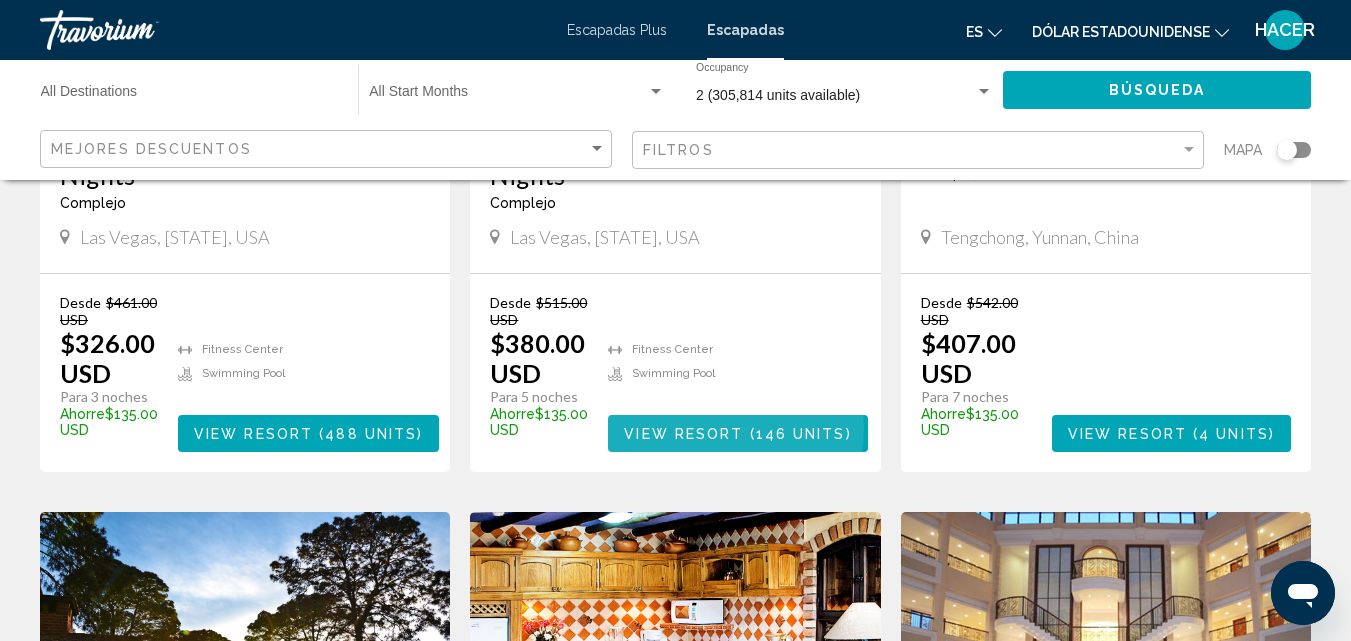 click on "View Resort" at bounding box center [683, 434] 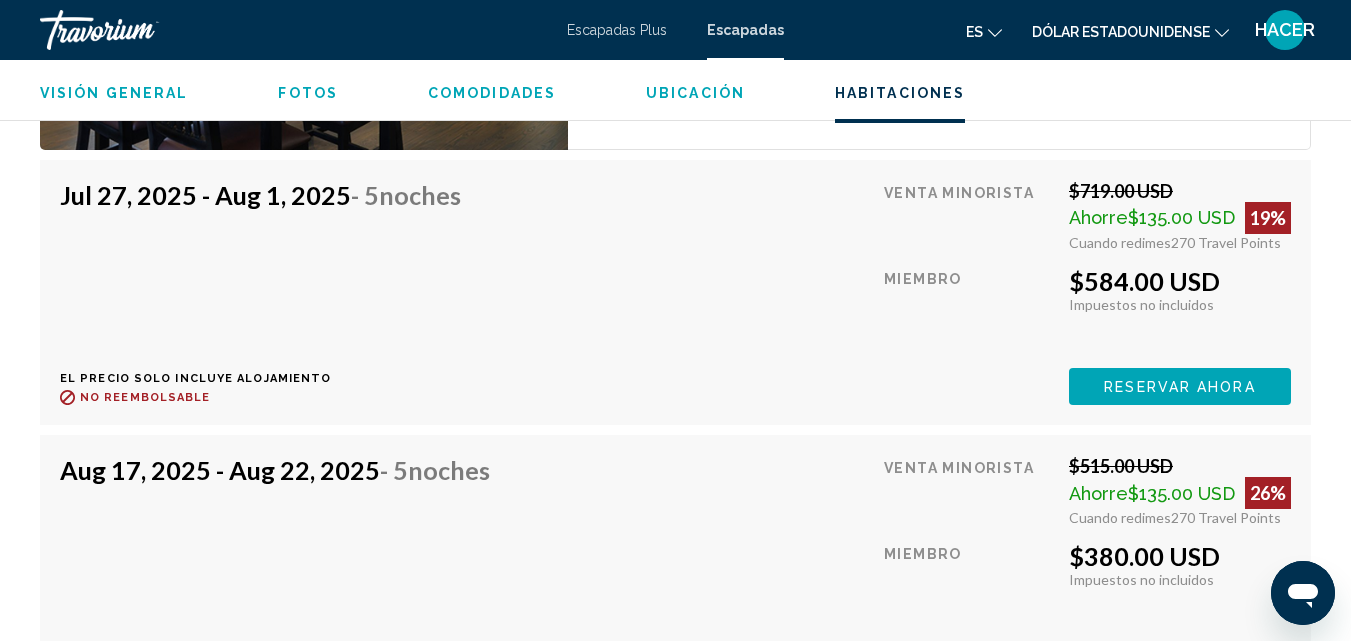 scroll, scrollTop: 3735, scrollLeft: 0, axis: vertical 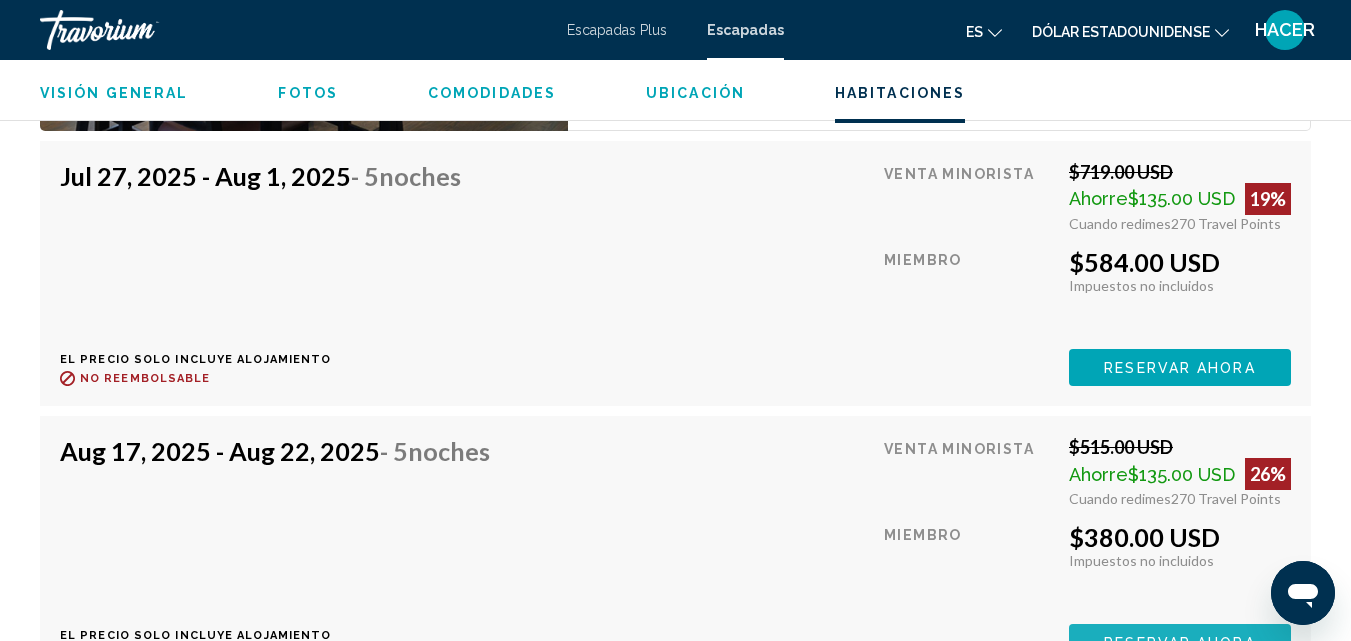 click on "Reservar ahora" at bounding box center [1179, 644] 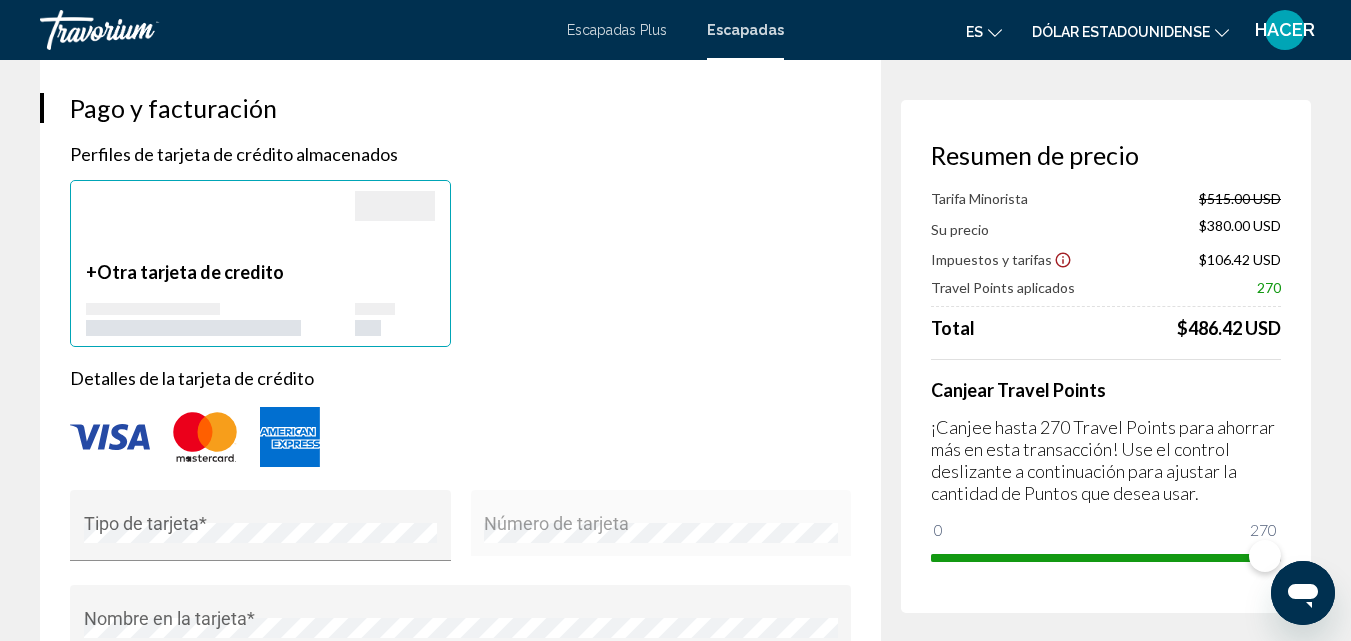 scroll, scrollTop: 1480, scrollLeft: 0, axis: vertical 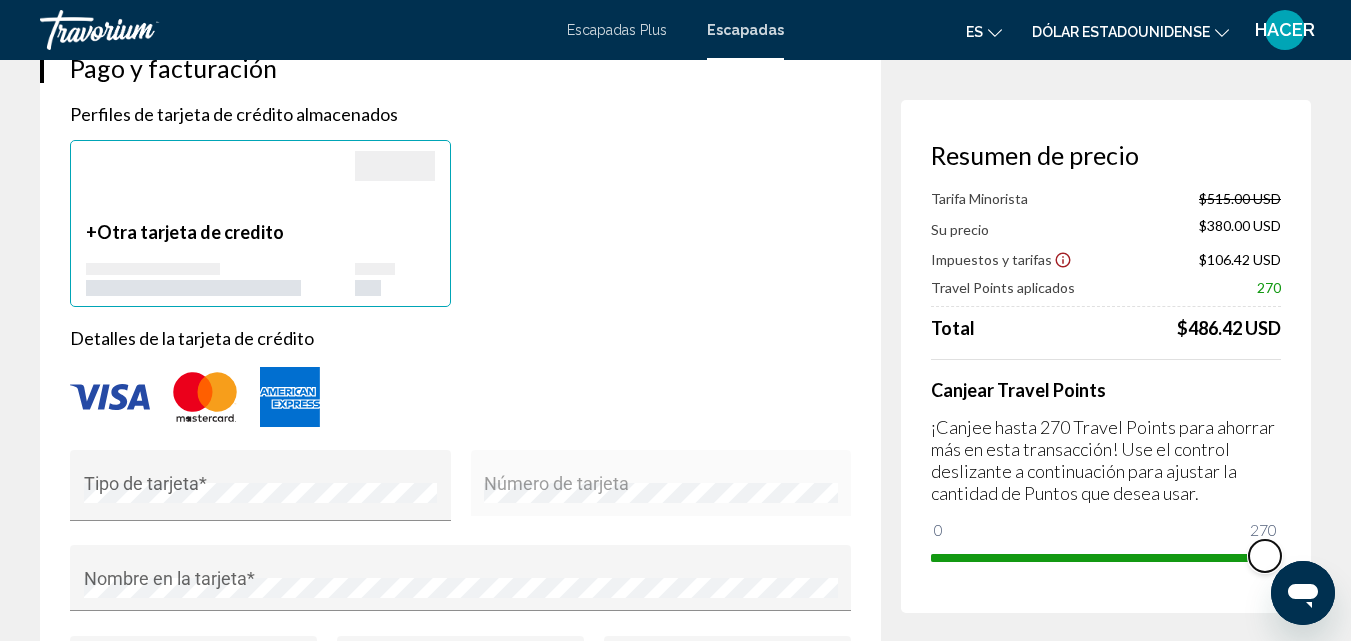 click at bounding box center [1265, 556] 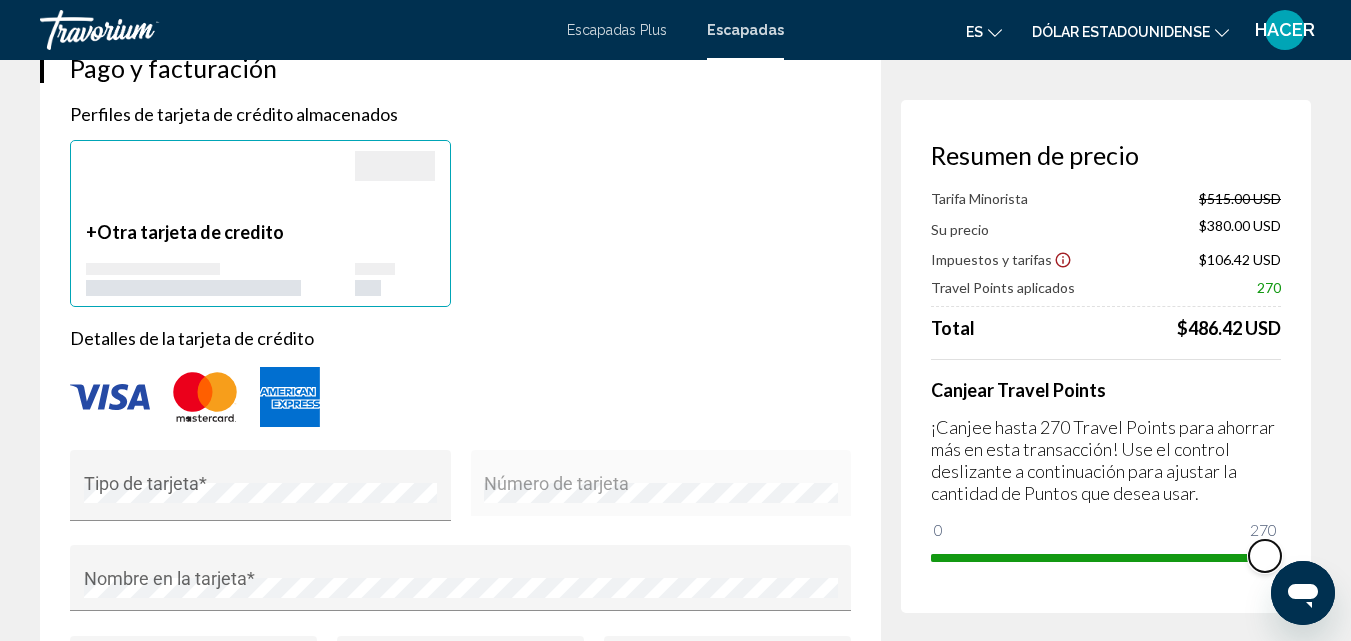 click at bounding box center [1265, 556] 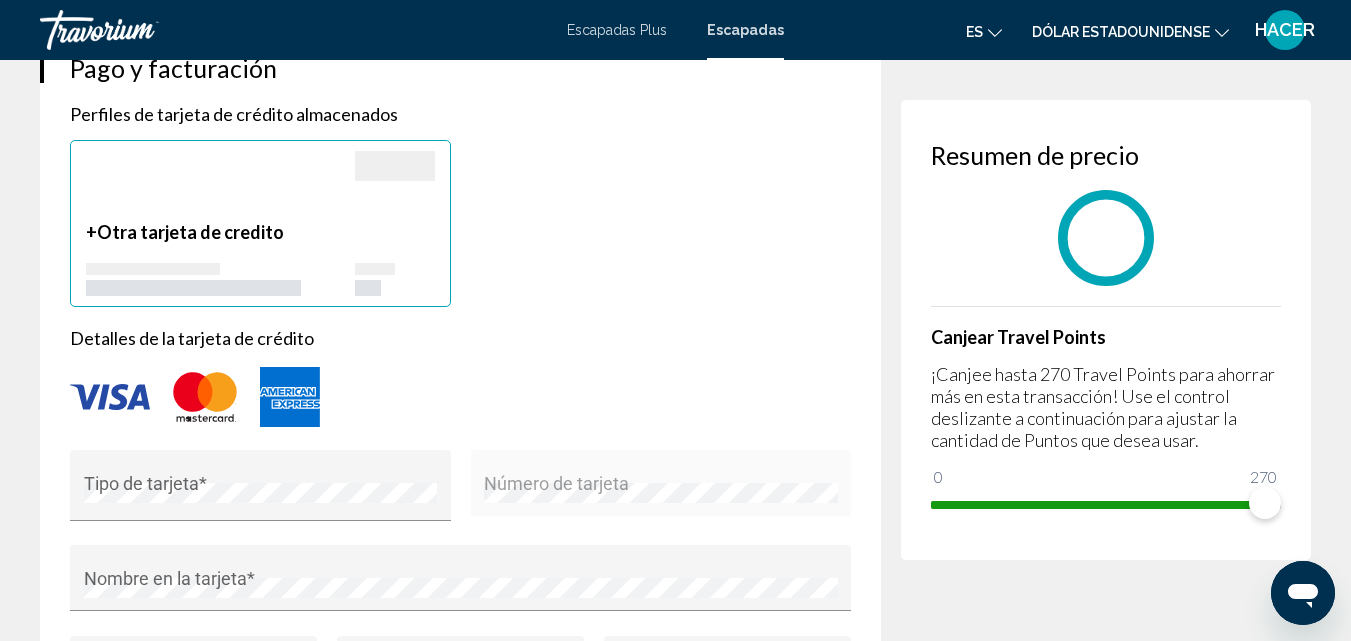 click on "Saltar al contenido principal Escapadas Plus Escapadas es
English Español Français Italiano Português русский Dólar estadounidense
USD ($) MXN (Mex$) CAD (Can$) GBP (£) EUR (€) AUD (A$) NZD (NZ$) CNY (CN¥) HACER Iniciar sesión Reserva de resort Resumen de precio Canjear  Travel Points ¡Canjee hasta 270  Travel Points para ahorrar más en esta transacción! Use el control deslizante a continuación para ajustar la cantidad de Puntos que desea usar. 0 270 270
Las Vegas, NV, USA OYO Hotel & Casino Las Vegas - 5 Nights
Registrarse Aug 17, 2025
Verificar Aug 22, 2025 5  noche noches
Huéspedes 2  Adulto Adulto ,   Niño Niños Viajero principal Perfiles de viajeros almacenados Doina Oraseanu  doinaoraseanu@gmail.com  Información ***** Nombre ********  * 2" at bounding box center (675, -1160) 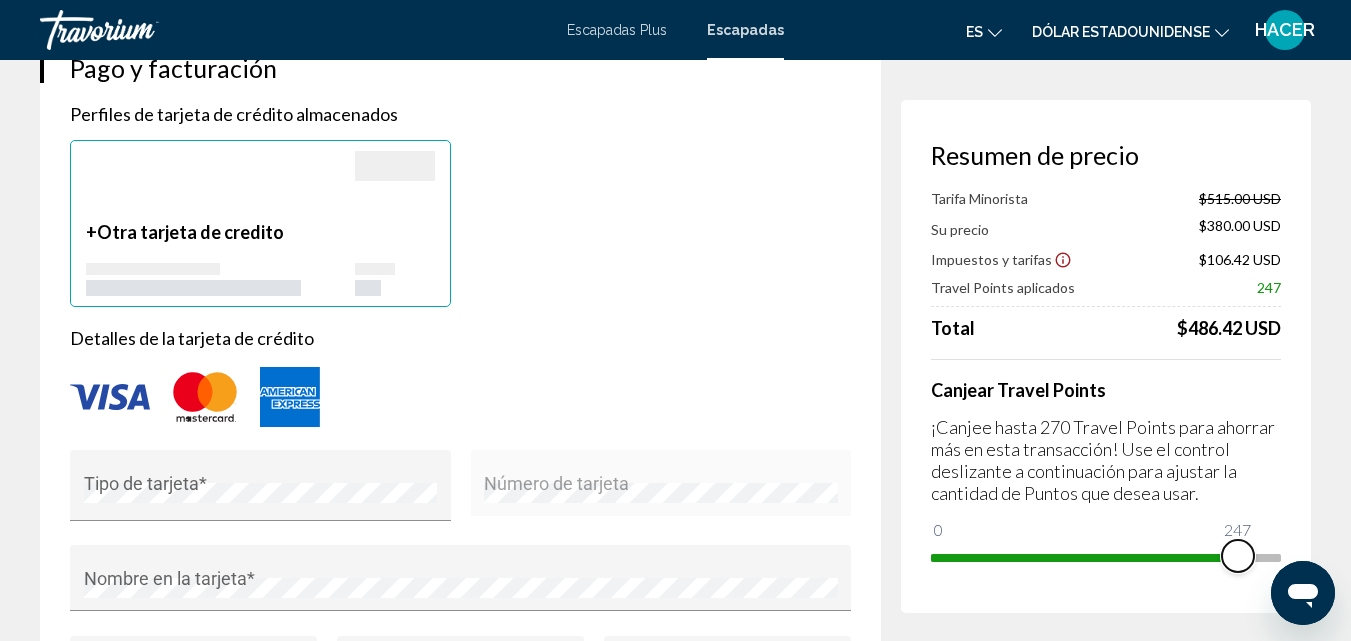 click at bounding box center (1084, 558) 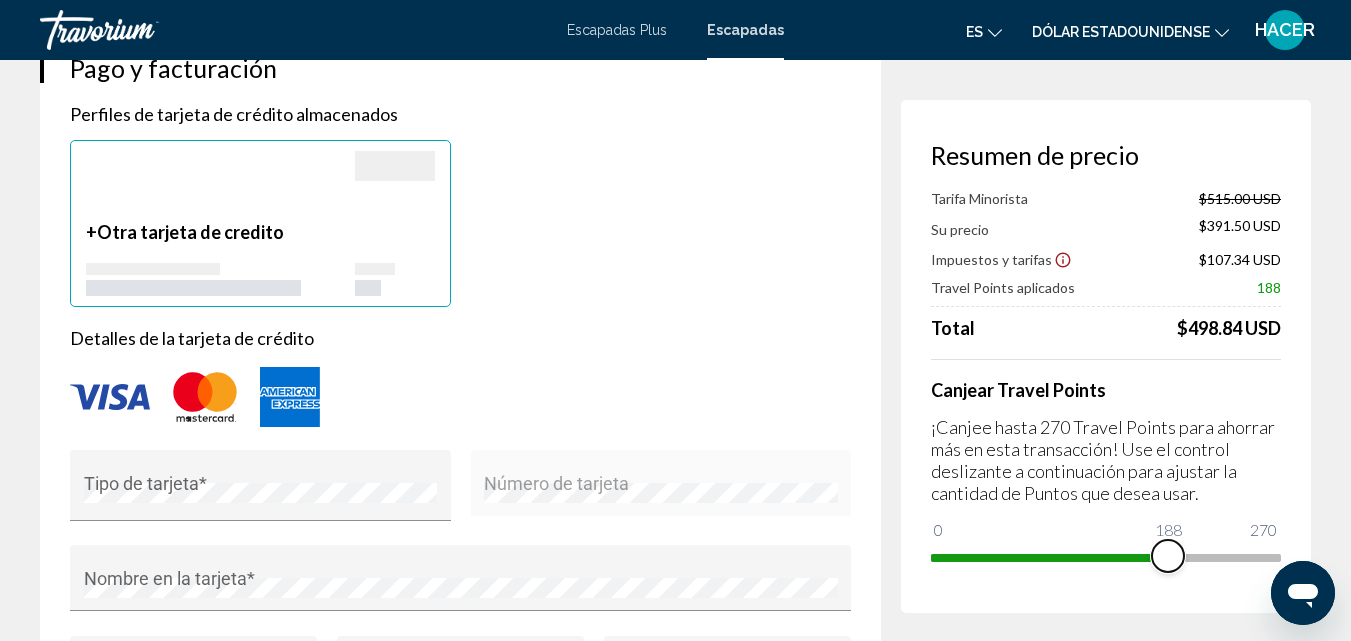 click at bounding box center (1049, 558) 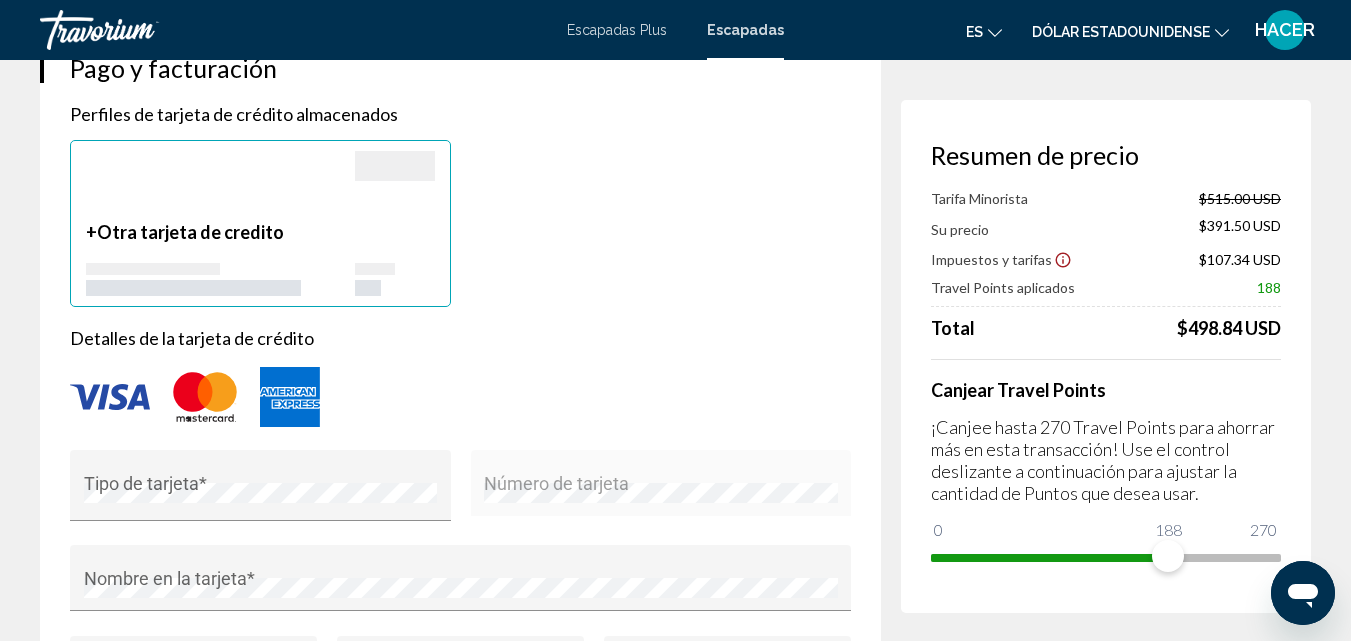 click on "Resumen de precio Tarifa Minorista  $515.00 USD  Su precio $391.50 USD Impuestos y tarifas
$107.34 USD  Travel Points aplicados 188 Total  $498.84 USD  Canjear  Travel Points ¡Canjee hasta 270  Travel Points para ahorrar más en esta transacción! Use el control deslizante a continuación para ajustar la cantidad de Puntos que desea usar. 0 270 188" at bounding box center (1106, 612) 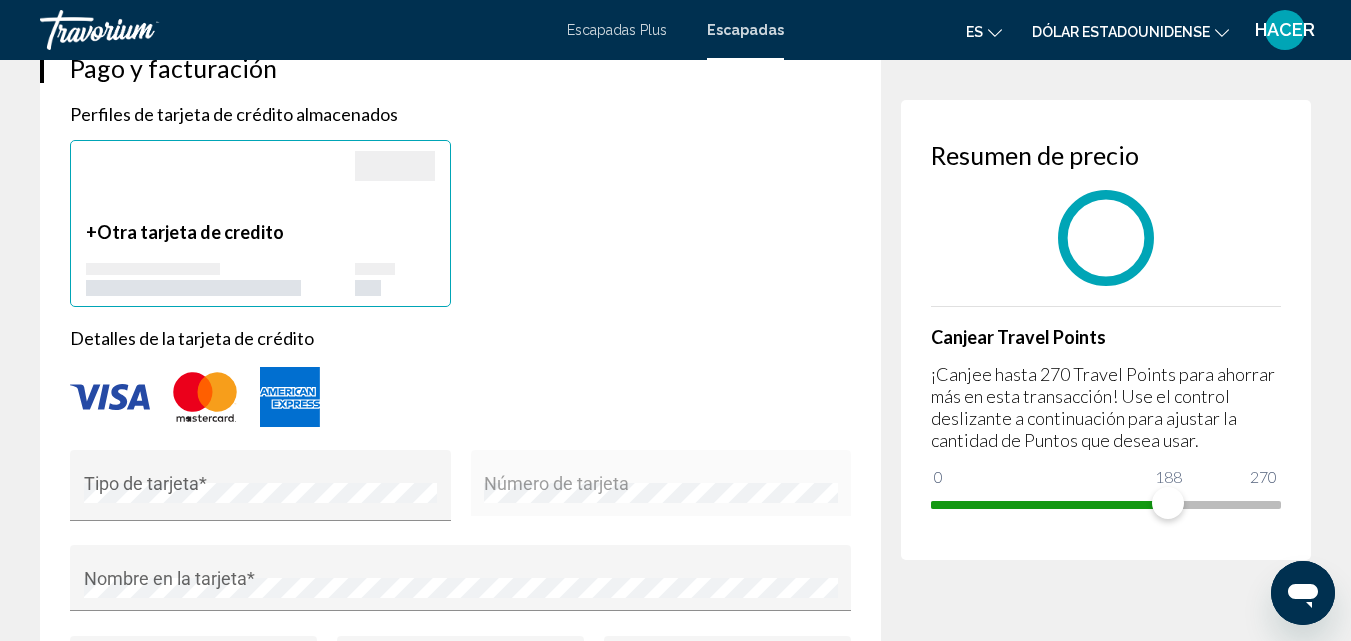 click on "Resumen de precio Canjear  Travel Points ¡Canjee hasta 270  Travel Points para ahorrar más en esta transacción! Use el control deslizante a continuación para ajustar la cantidad de Puntos que desea usar. 0 270 188" at bounding box center [1106, 612] 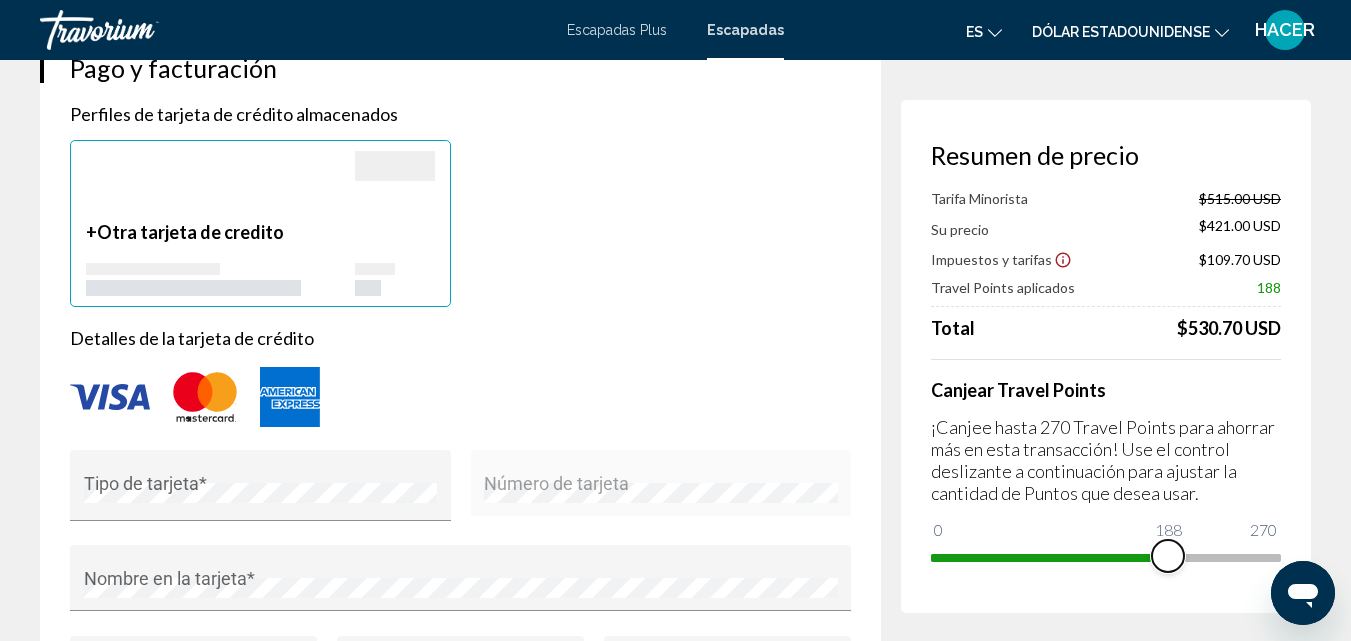 click at bounding box center [1049, 558] 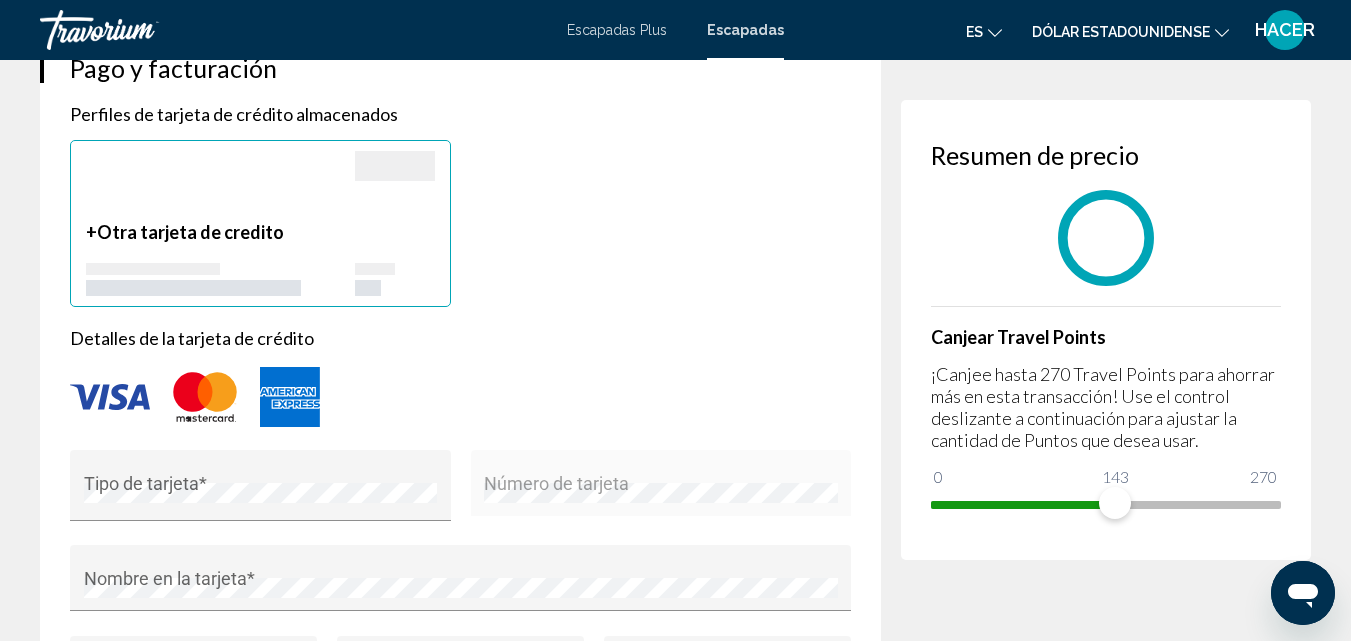 click on "Resumen de precio Canjear  Travel Points ¡Canjee hasta 270  Travel Points para ahorrar más en esta transacción! Use el control deslizante a continuación para ajustar la cantidad de Puntos que desea usar. 0 270 143" at bounding box center [1106, 330] 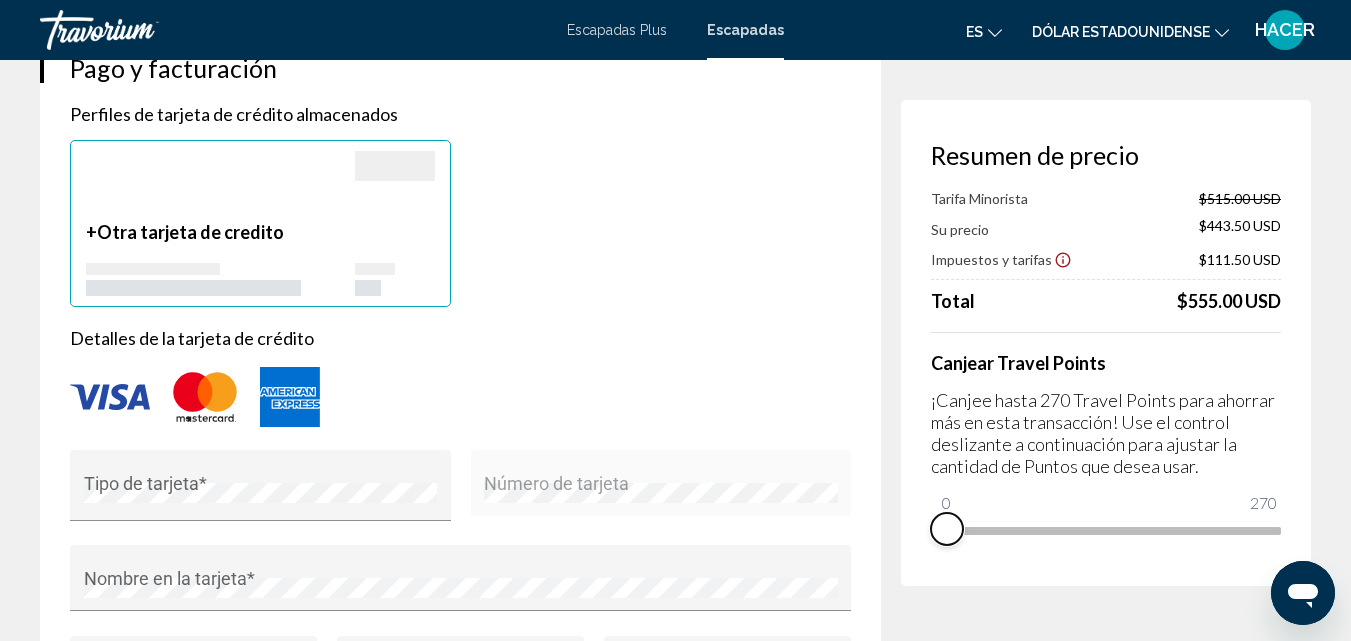 click on "Resumen de precio Tarifa Minorista  $515.00 USD  Su precio $443.50 USD Impuestos y tarifas
$111.50 USD Total  $555.00 USD  Canjear  Travel Points ¡Canjee hasta 270  Travel Points para ahorrar más en esta transacción! Use el control deslizante a continuación para ajustar la cantidad de Puntos que desea usar. 0 270 0" at bounding box center (1106, 343) 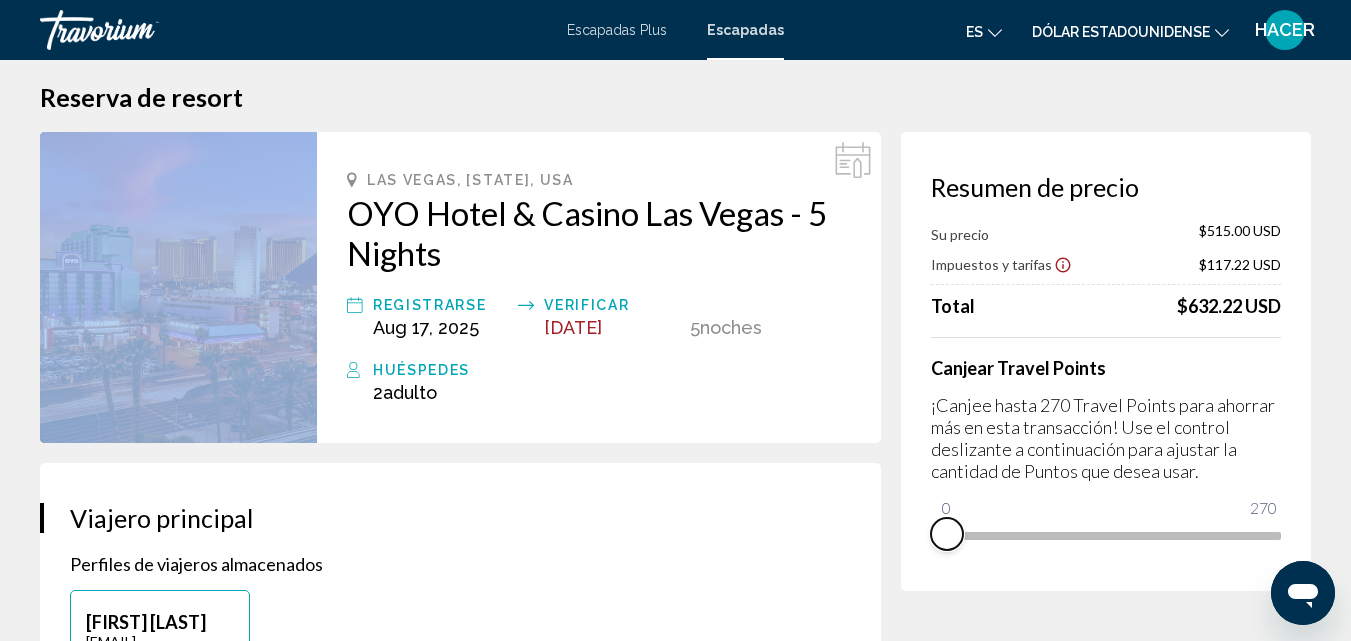 scroll, scrollTop: 0, scrollLeft: 0, axis: both 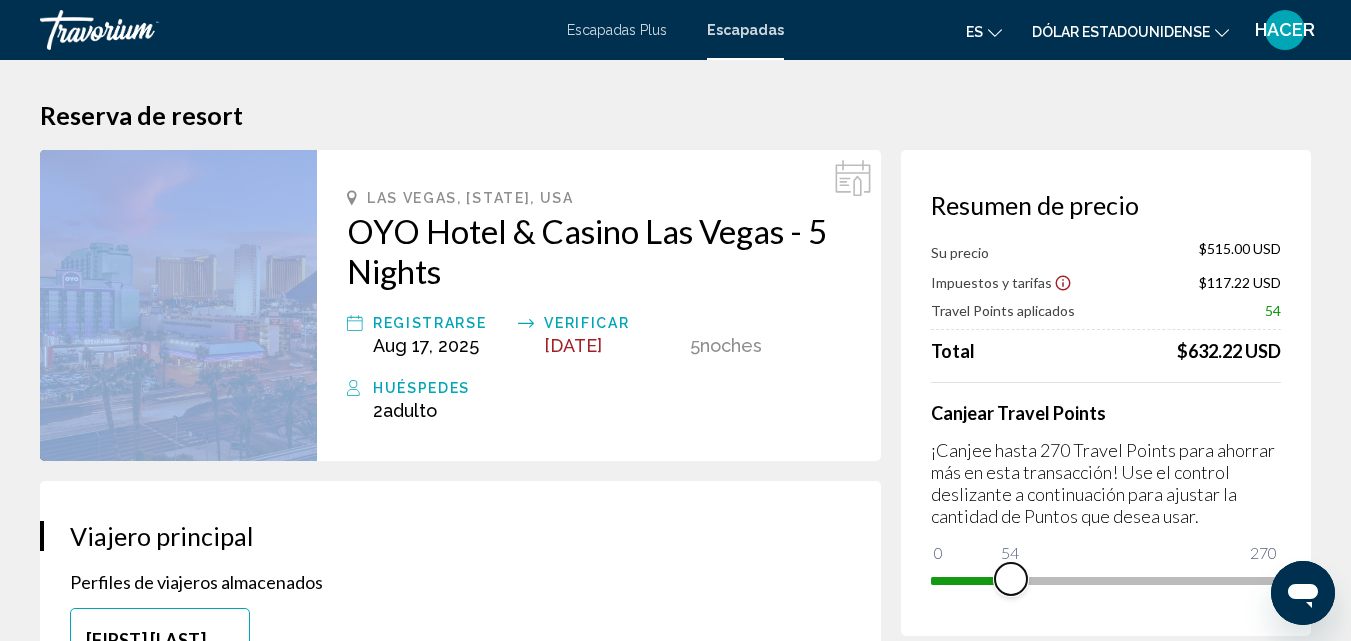 click on "Canjear  Travel Points ¡Canjee hasta 270  Travel Points para ahorrar más en esta transacción! Use el control deslizante a continuación para ajustar la cantidad de Puntos que desea usar. 0 270 54" at bounding box center (1106, 489) 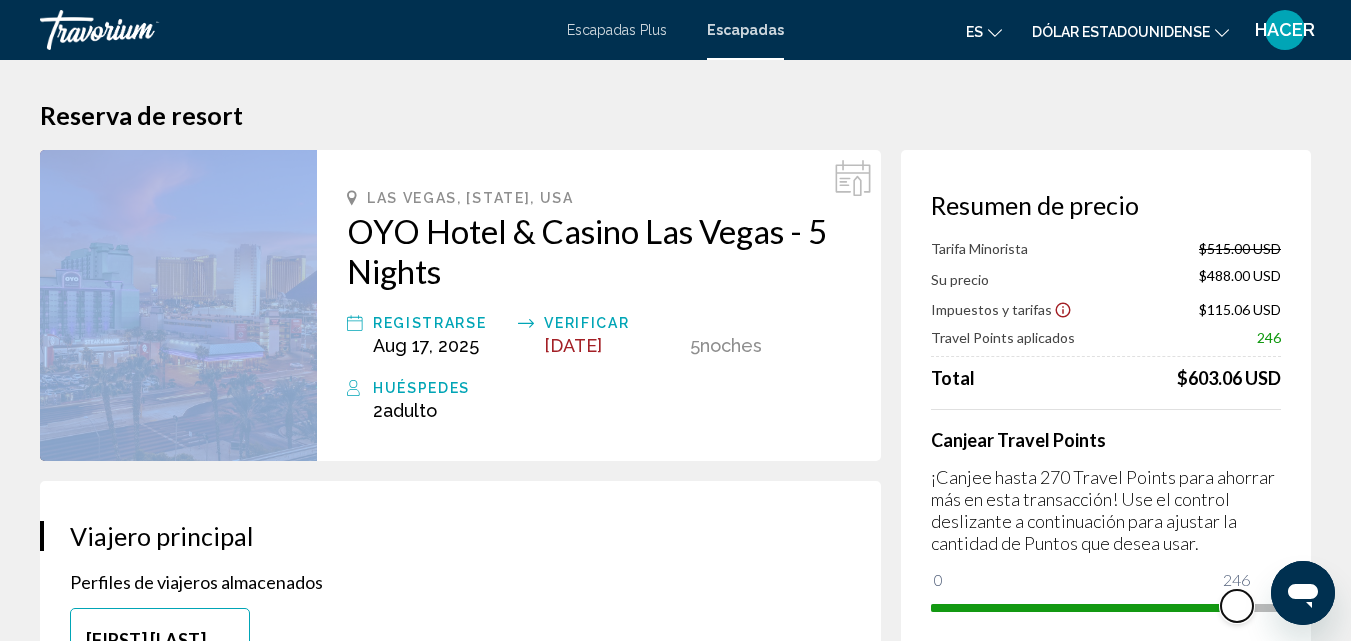 click at bounding box center [1106, 604] 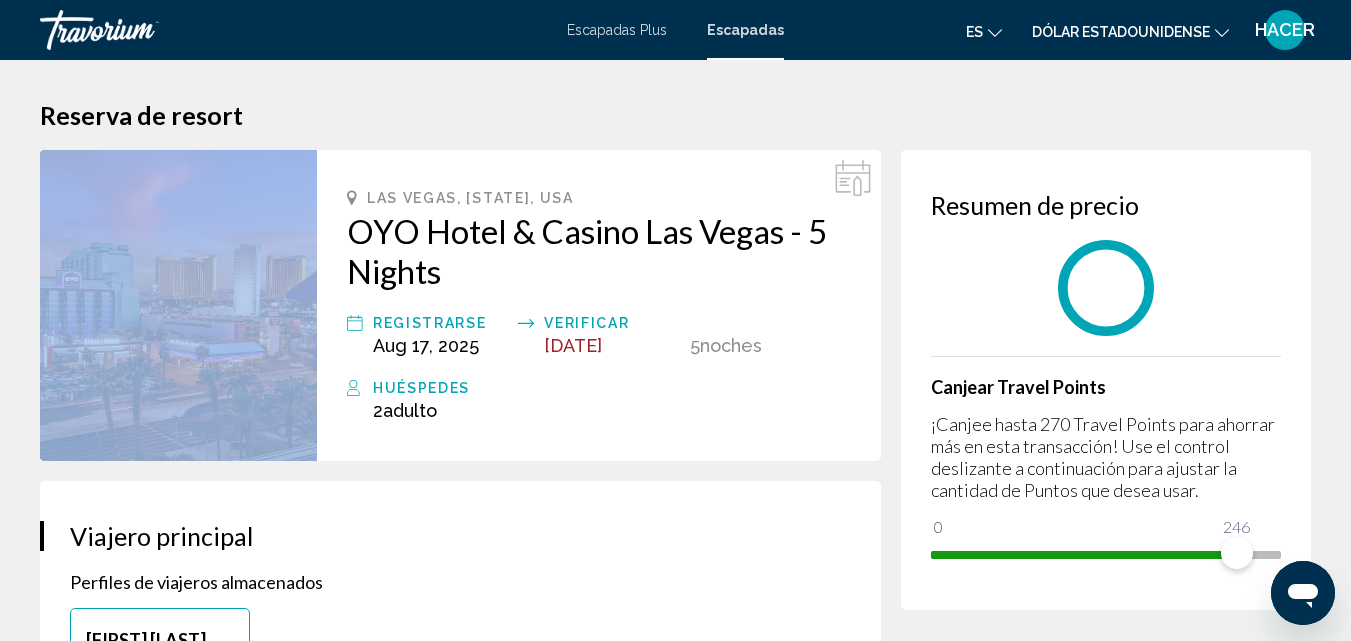click on "Resumen de precio Canjear  Travel Points ¡Canjee hasta 270  Travel Points para ahorrar más en esta transacción! Use el control deslizante a continuación para ajustar la cantidad de Puntos que desea usar. 0 270 246" at bounding box center (1106, 380) 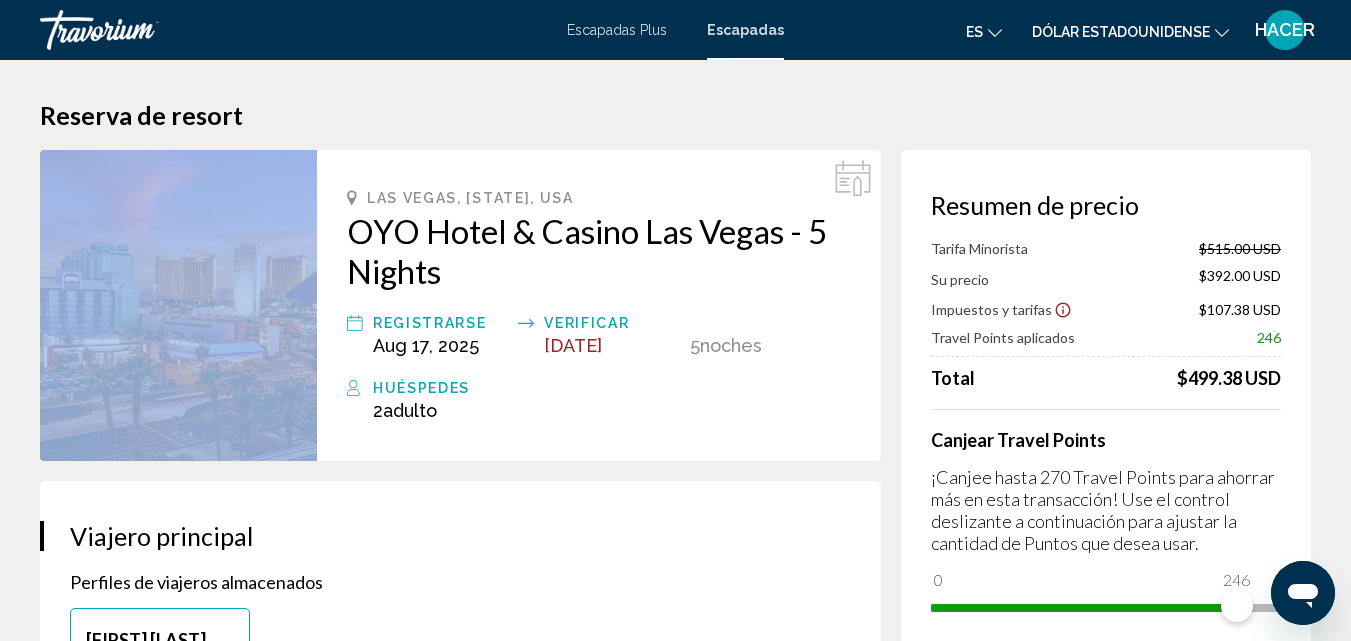 click at bounding box center [0, 0] 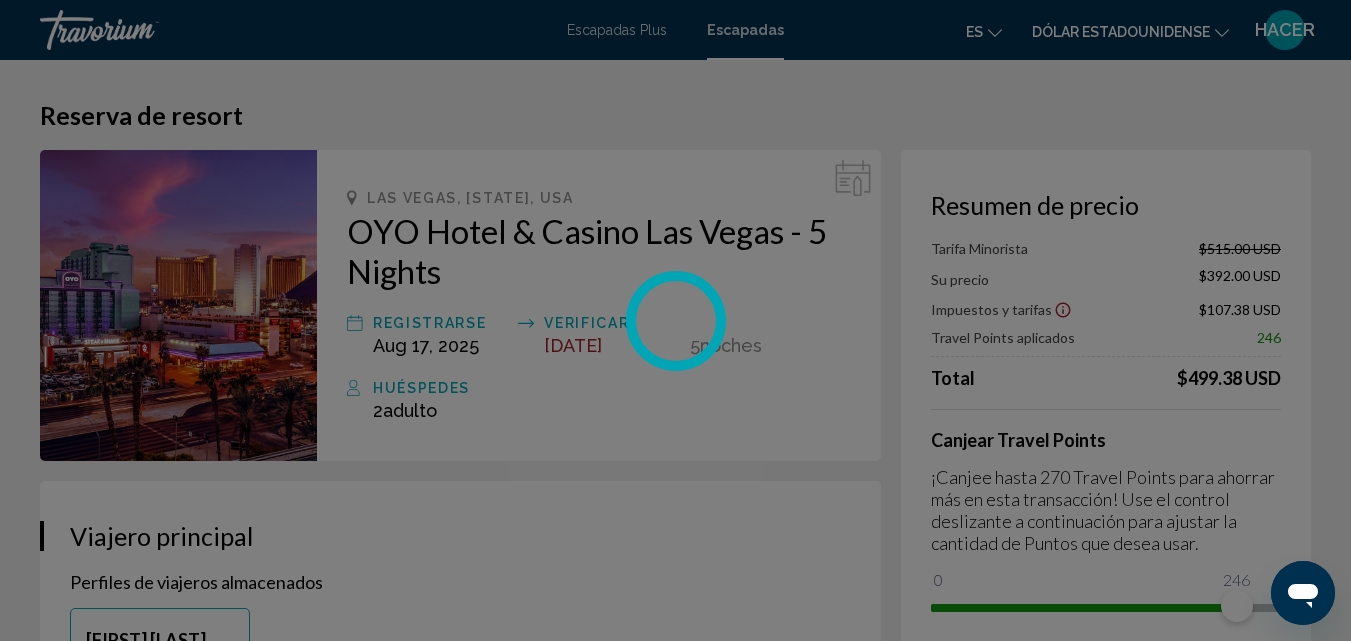 click on "Saltar al contenido principal Escapadas Plus Escapadas es
English Español Français Italiano Português русский Dólar estadounidense
USD ($) MXN (Mex$) CAD (Can$) GBP (£) EUR (€) AUD (A$) NZD (NZ$) CNY (CN¥) HACER Iniciar sesión Reserva de resort Resumen de precio Tarifa Minorista  $515.00 USD  Su precio $392.00 USD Impuestos y tarifas
$107.38 USD  Travel Points aplicados 246 Total  $499.38 USD  Canjear  Travel Points ¡Canjee hasta 270  Travel Points para ahorrar más en esta transacción! Use el control deslizante a continuación para ajustar la cantidad de Puntos que desea usar. 0 270 246
Las Vegas, NV, USA OYO Hotel & Casino Las Vegas - 5 Nights
Registrarse Aug 17, 2025
Verificar Aug 22, 2025 5  noche noches
Huéspedes 2  ," at bounding box center (675, 320) 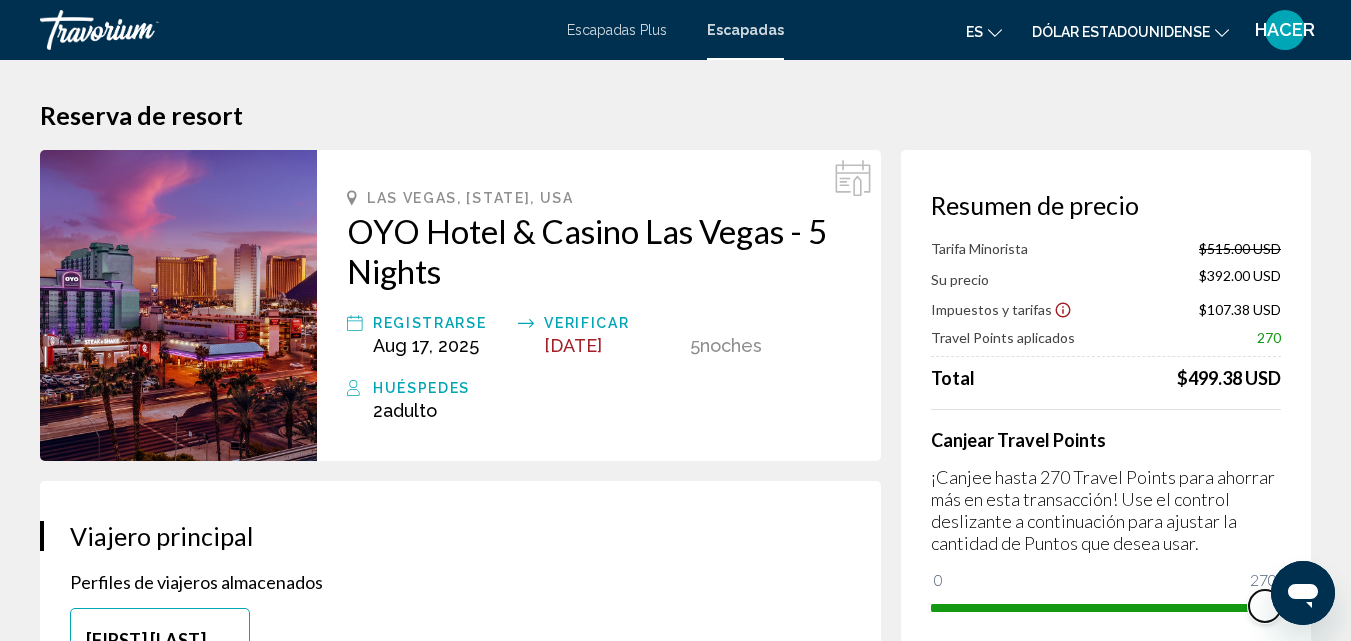 click at bounding box center [1106, 608] 